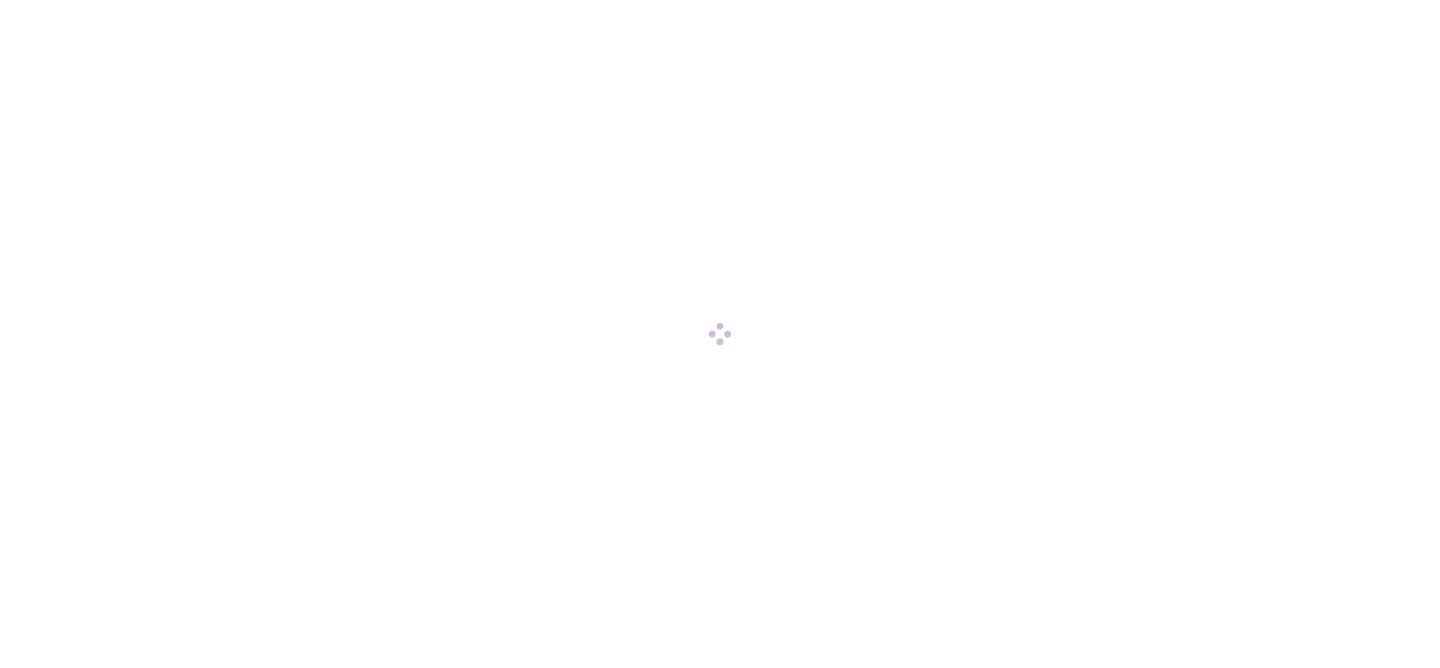 scroll, scrollTop: 0, scrollLeft: 0, axis: both 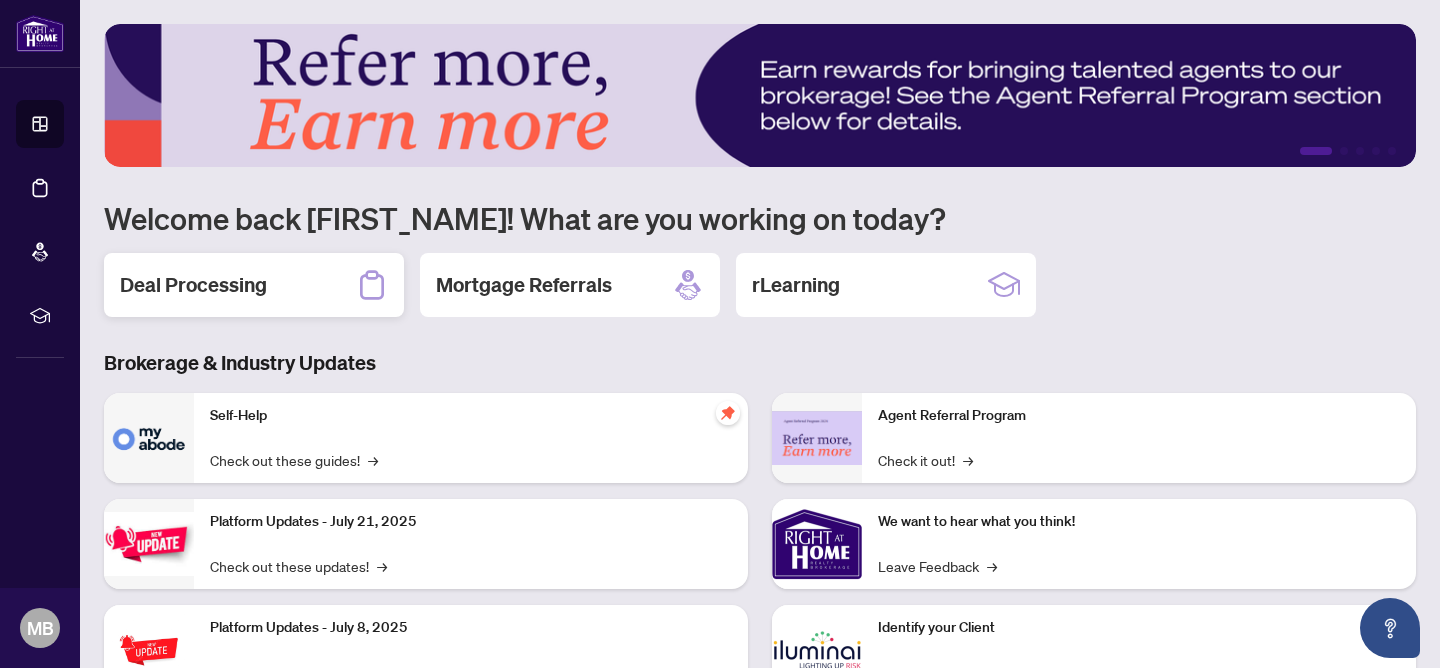 click on "Deal Processing" at bounding box center [193, 285] 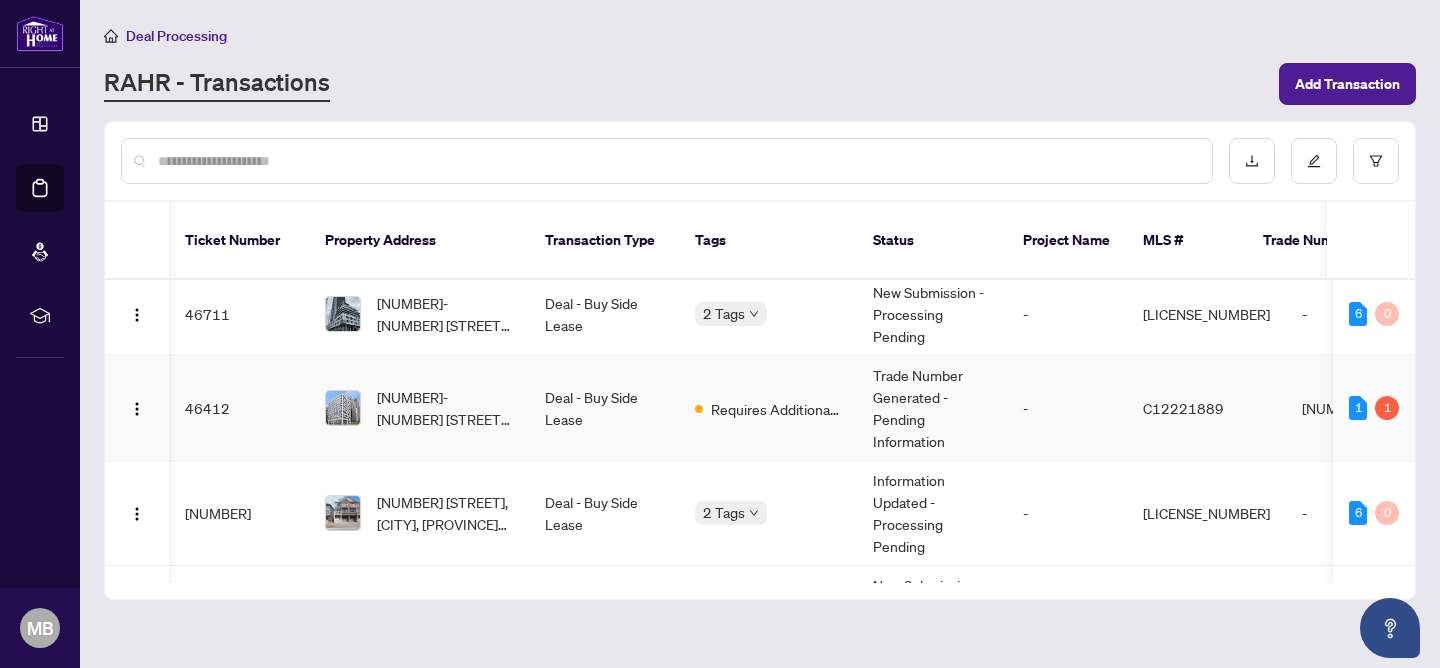 scroll, scrollTop: 46, scrollLeft: 1, axis: both 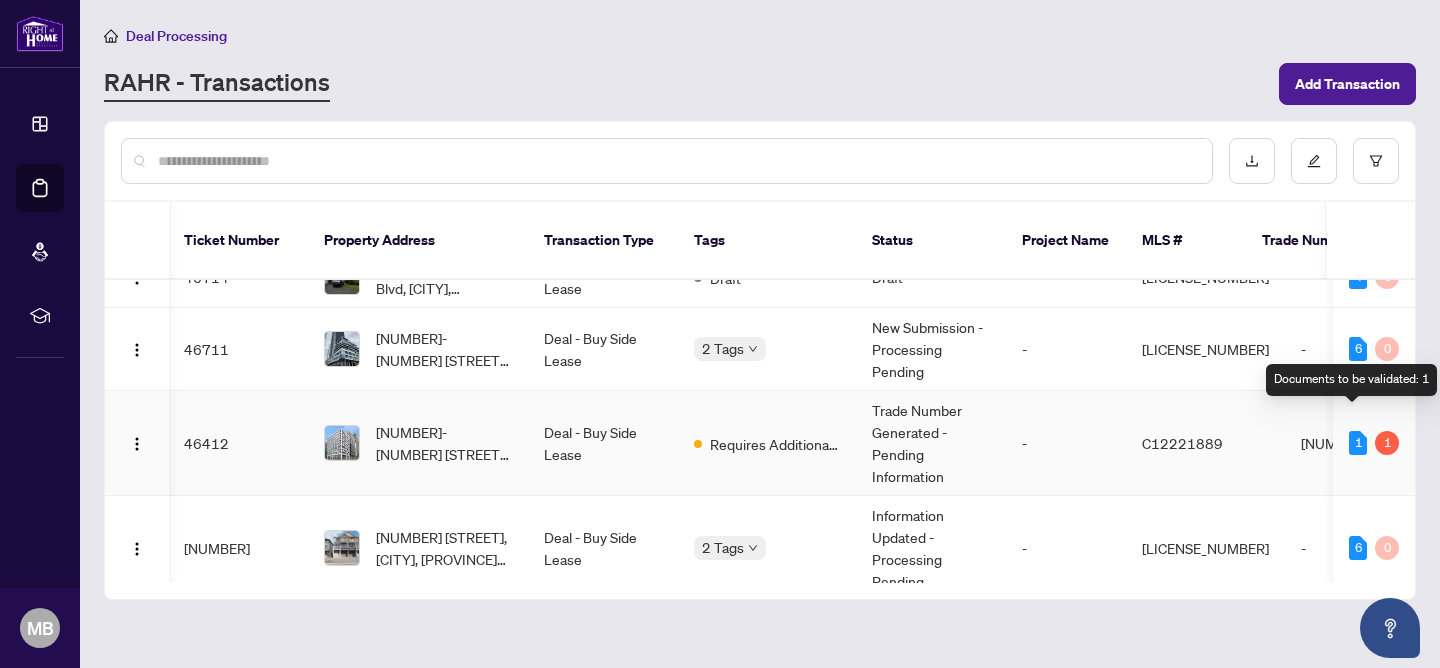 click on "1" at bounding box center [1358, 443] 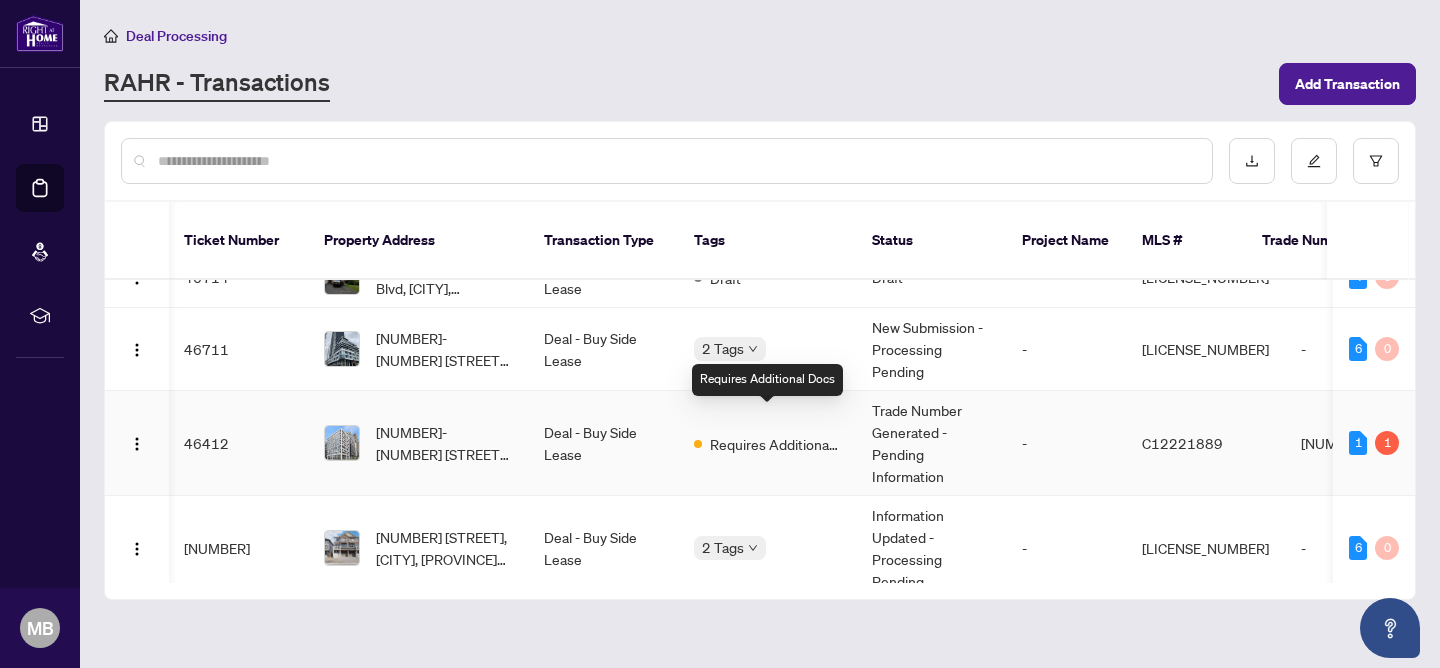 click on "Requires Additional Docs" at bounding box center (767, 443) 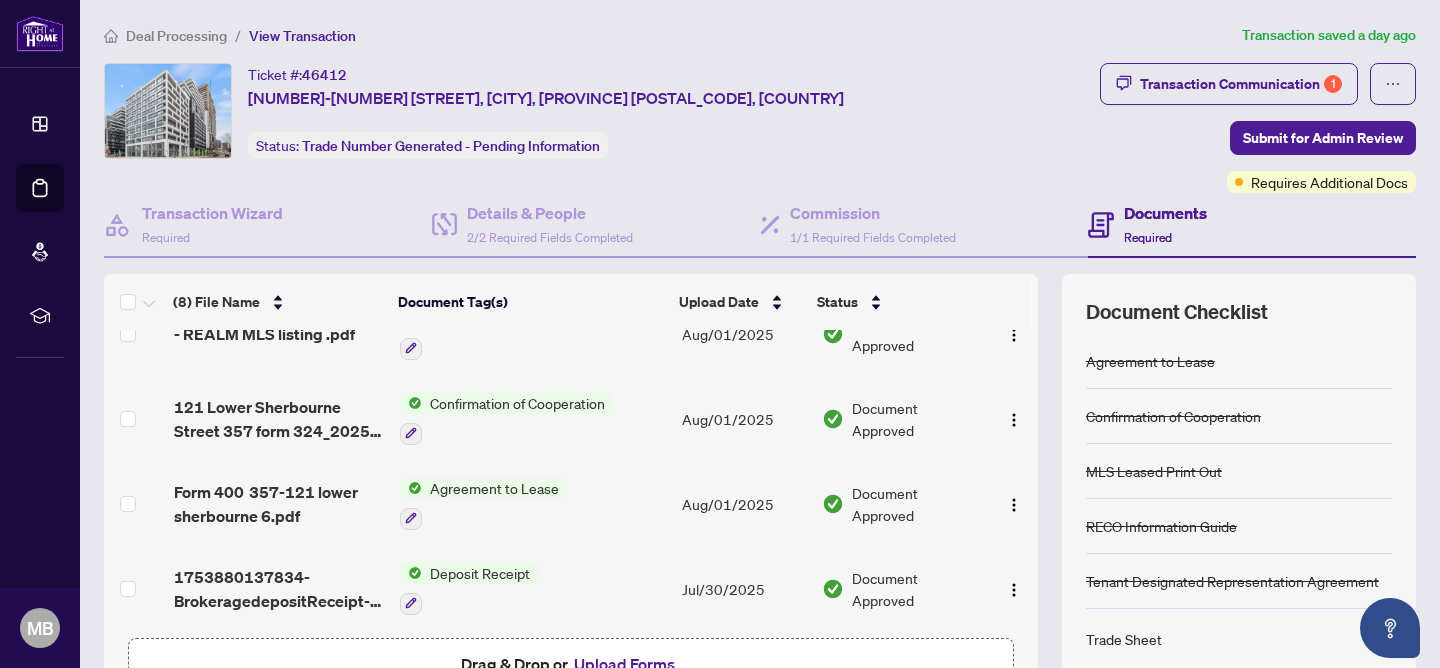 scroll, scrollTop: 377, scrollLeft: 0, axis: vertical 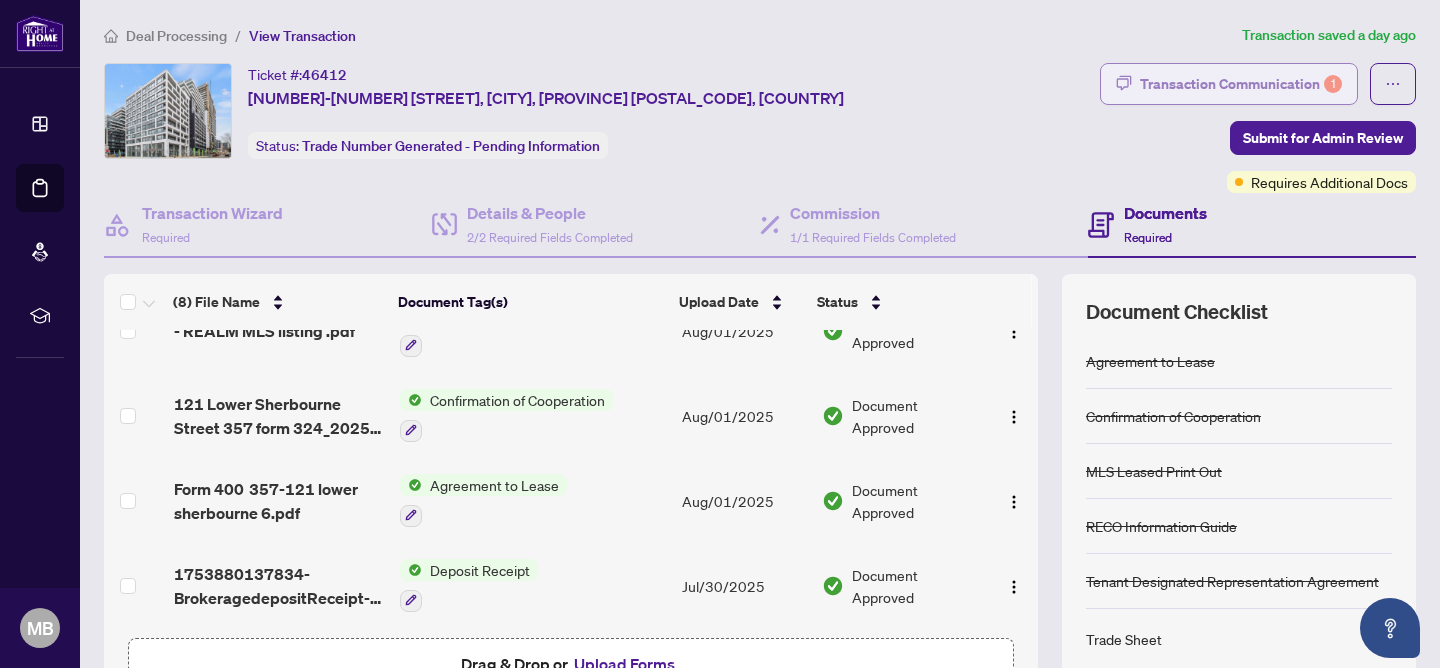 click on "Transaction Communication 1" at bounding box center (1241, 84) 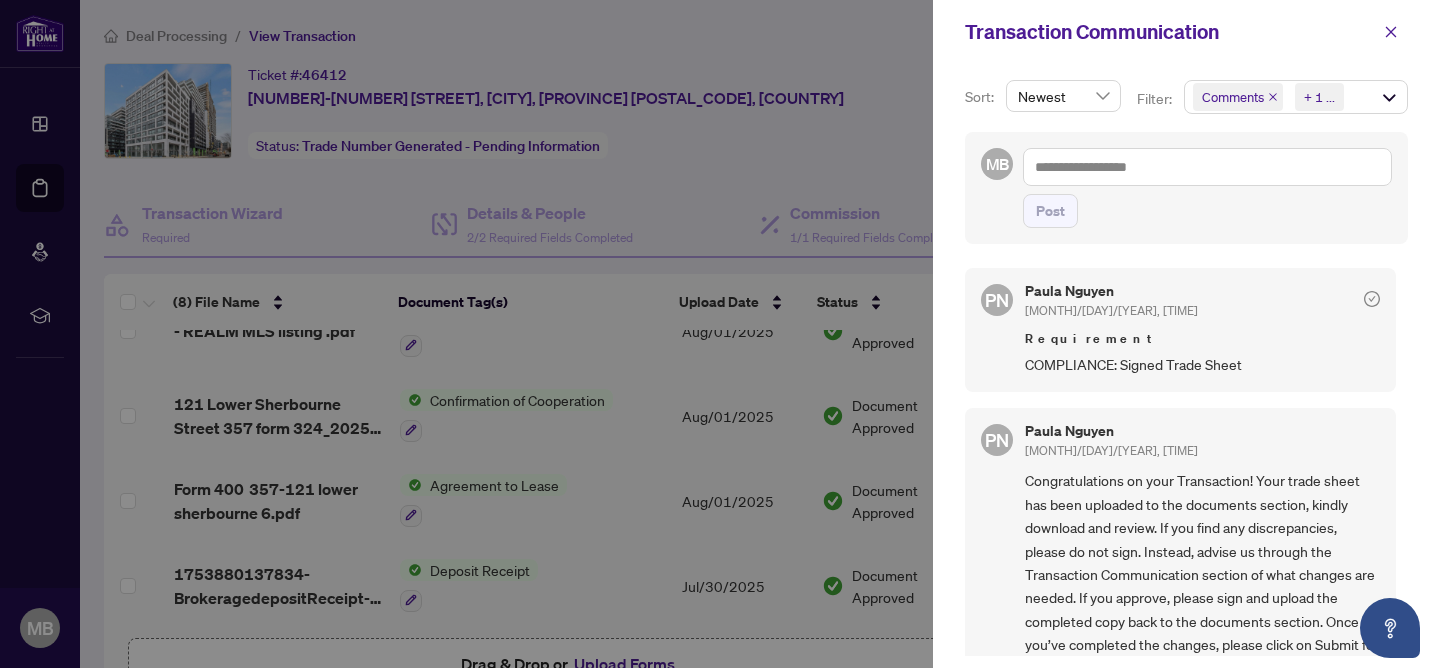 scroll, scrollTop: 38, scrollLeft: 0, axis: vertical 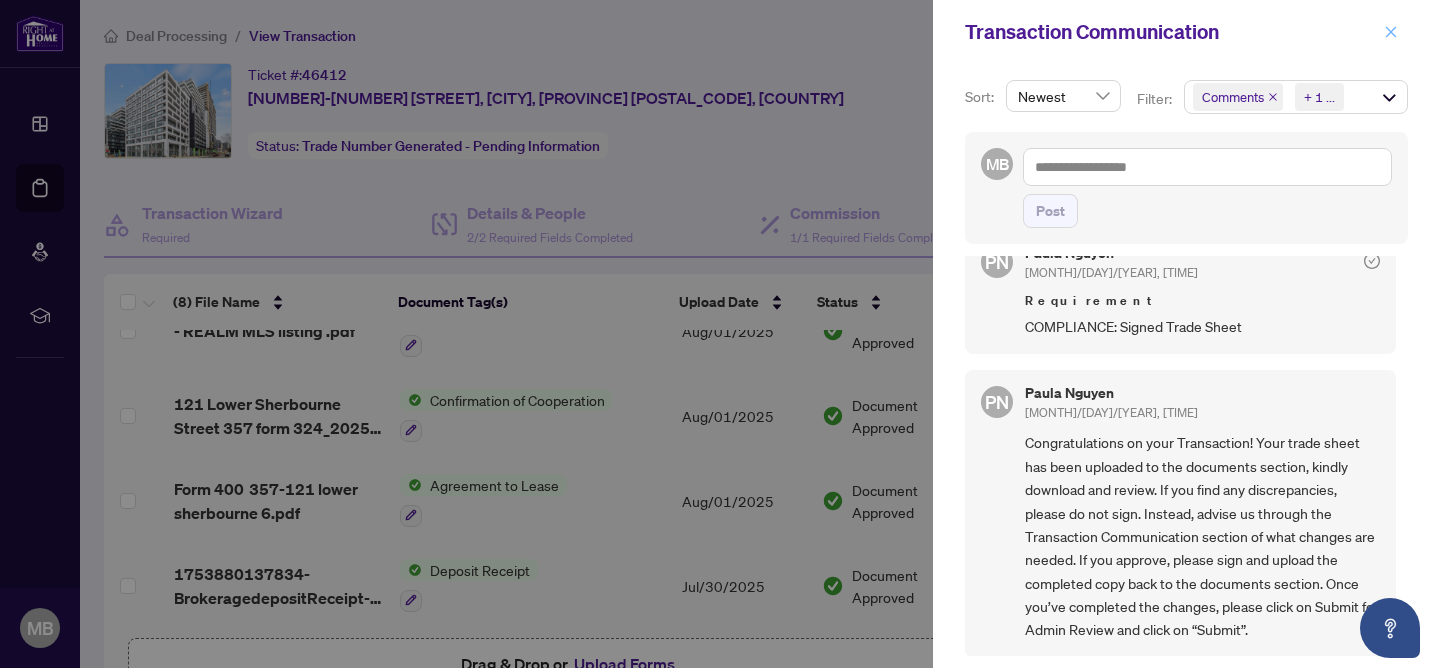 click 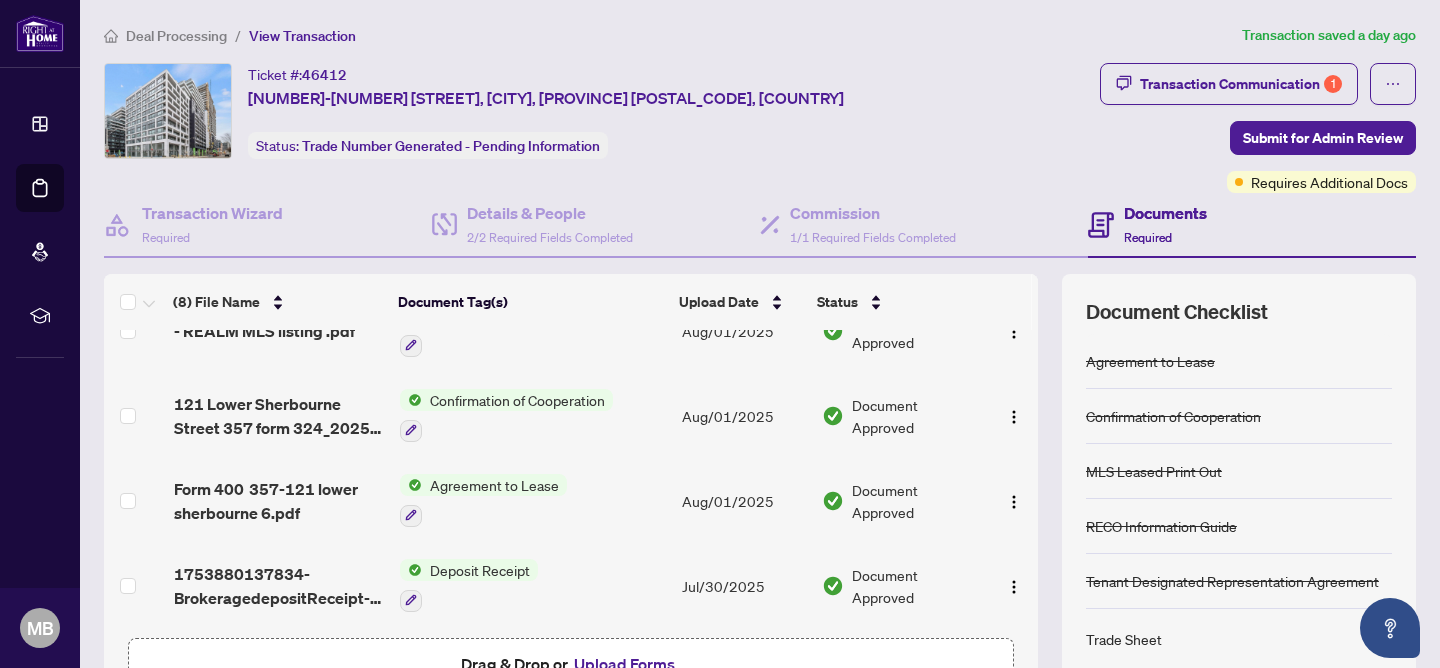 scroll, scrollTop: 206, scrollLeft: 0, axis: vertical 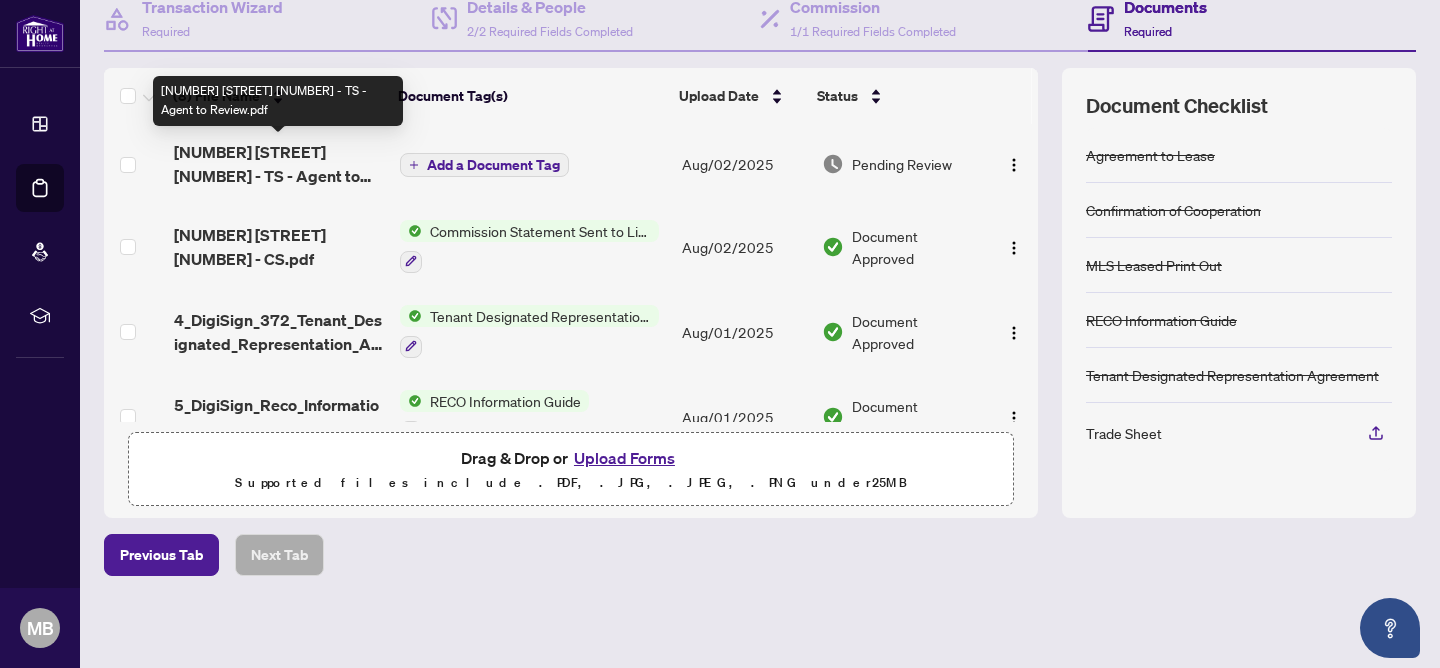click on "[NUMBER] [STREET] [NUMBER] - TS - Agent to Review.pdf" at bounding box center [279, 164] 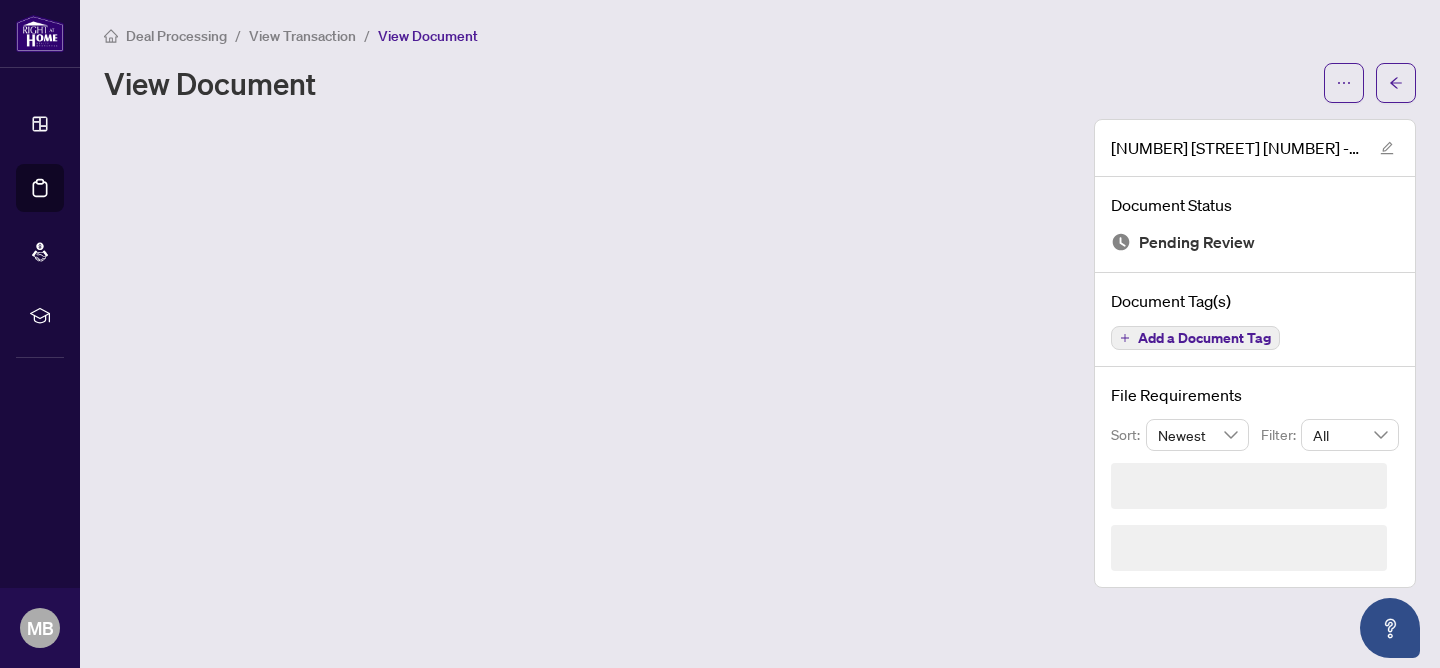 scroll, scrollTop: 0, scrollLeft: 0, axis: both 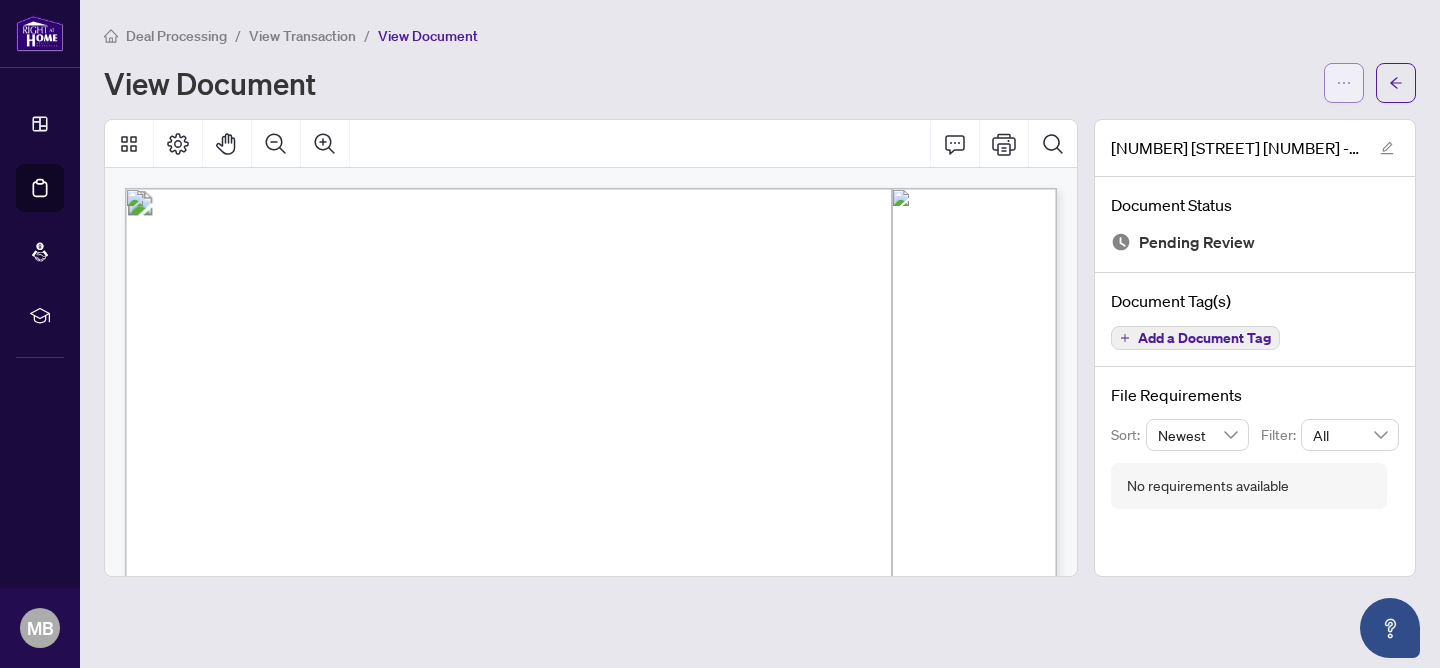 click at bounding box center (1344, 83) 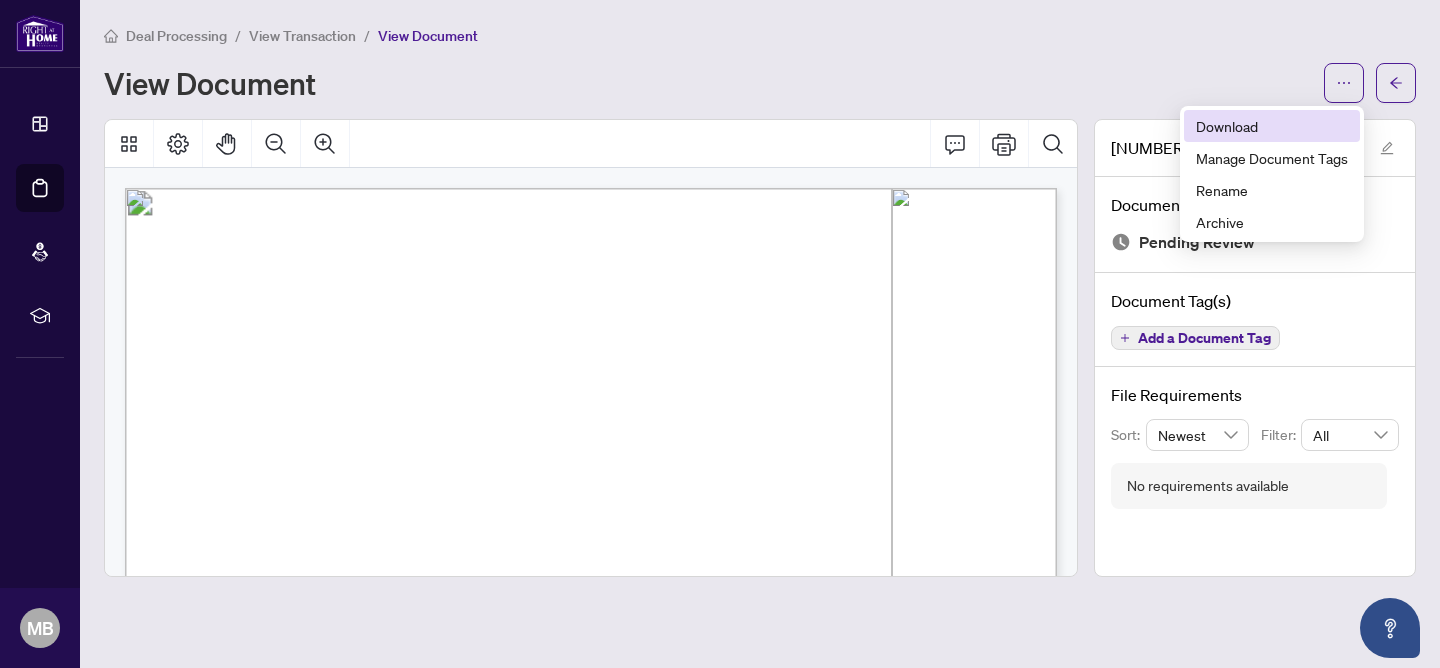 click on "Download" at bounding box center [1272, 126] 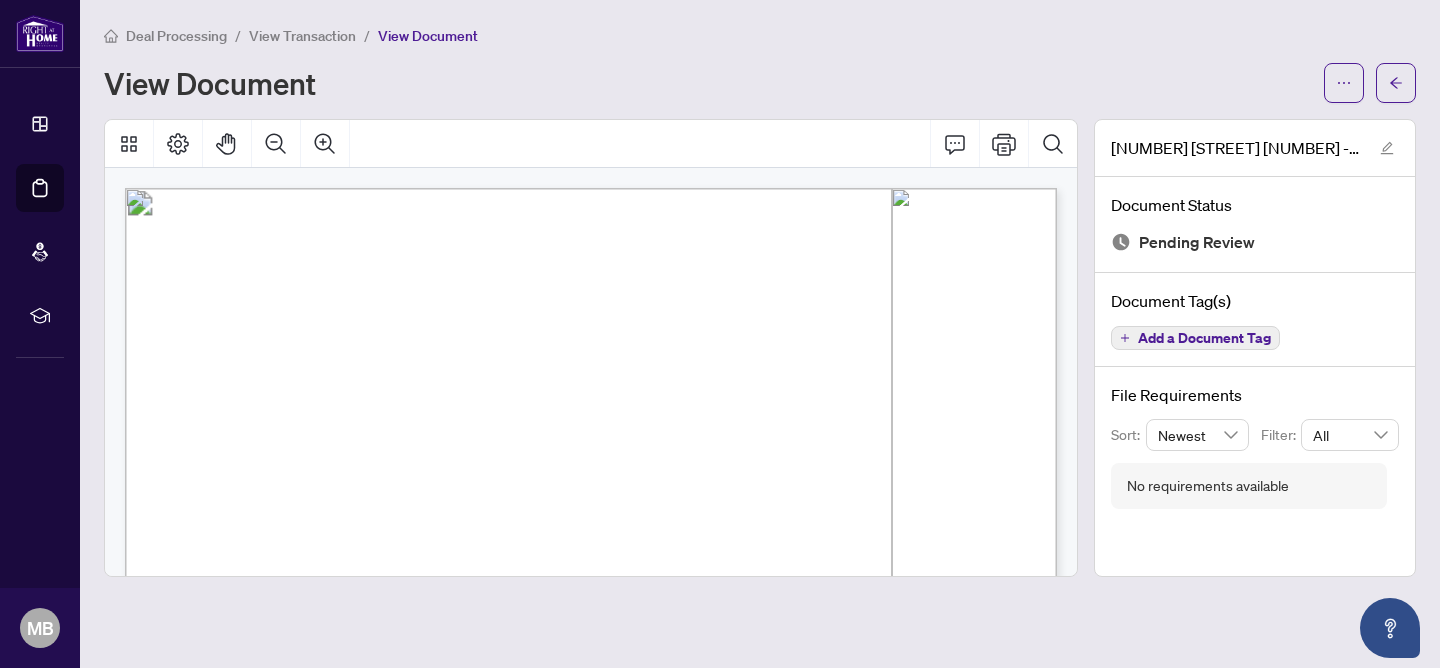 scroll, scrollTop: 16, scrollLeft: 0, axis: vertical 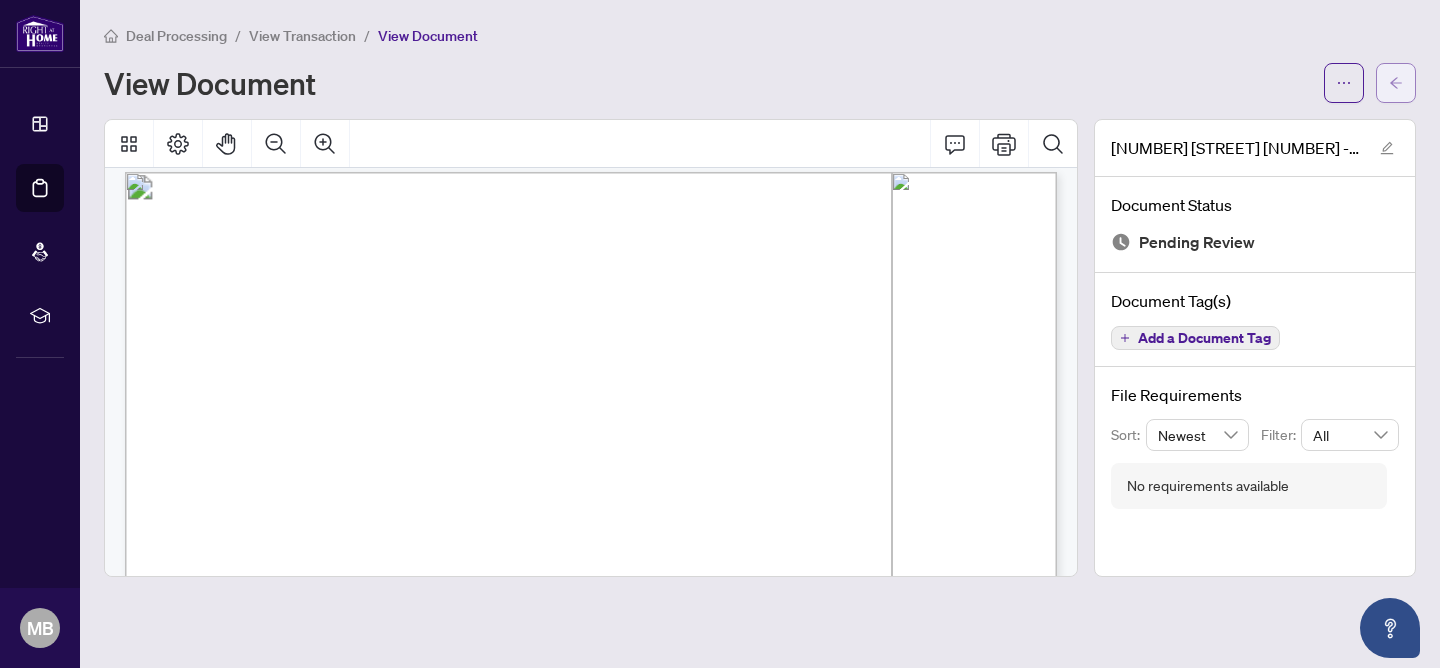 click at bounding box center (1396, 83) 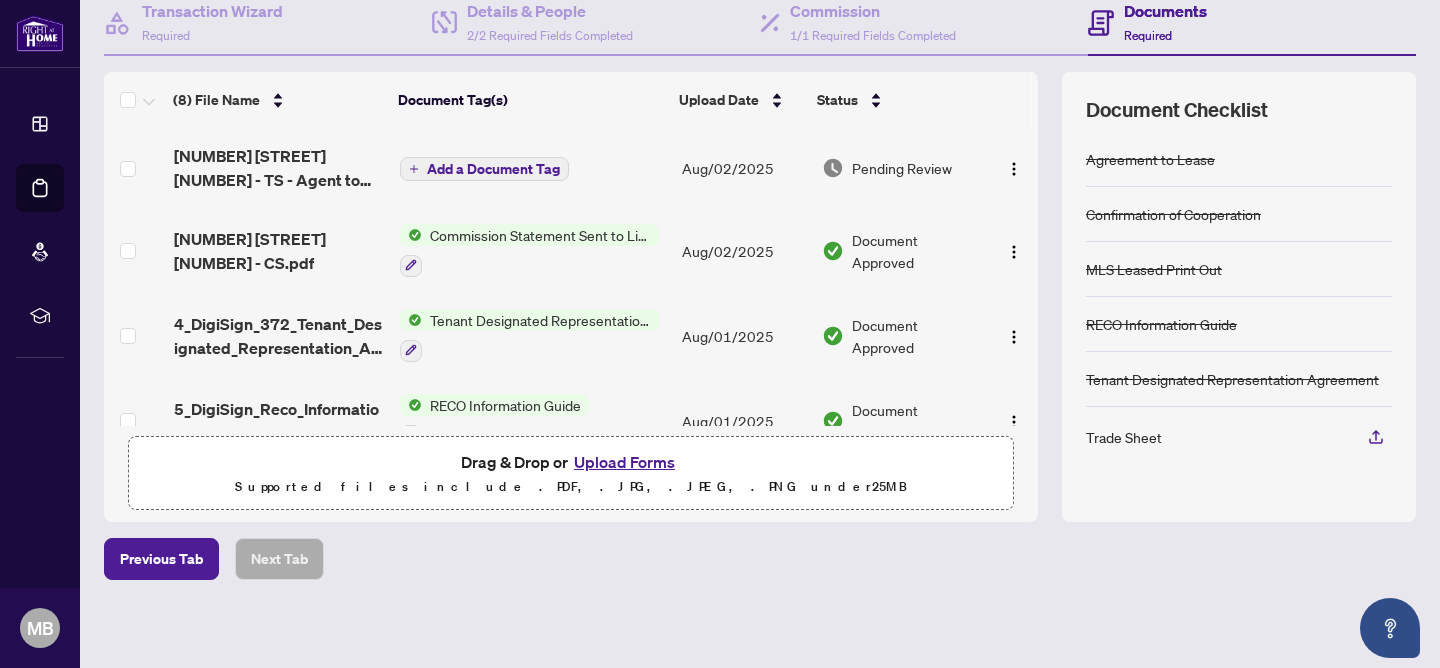 scroll, scrollTop: 206, scrollLeft: 0, axis: vertical 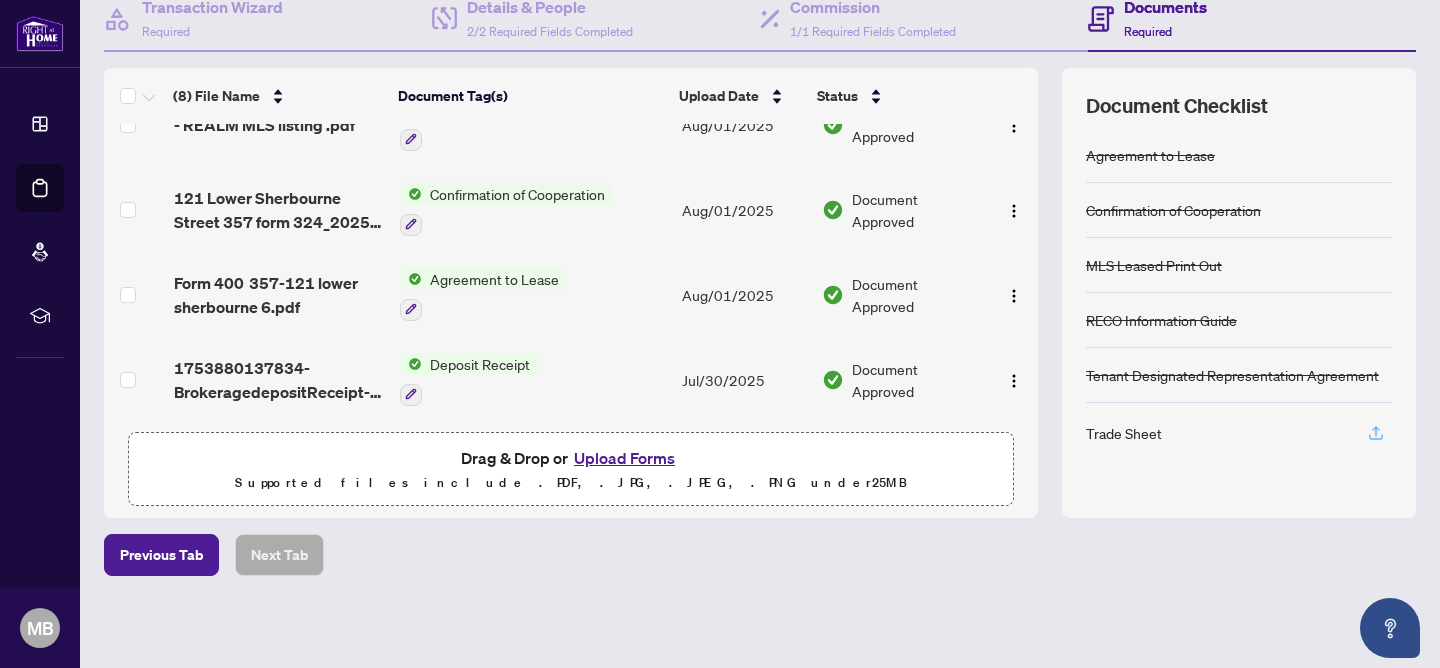 click 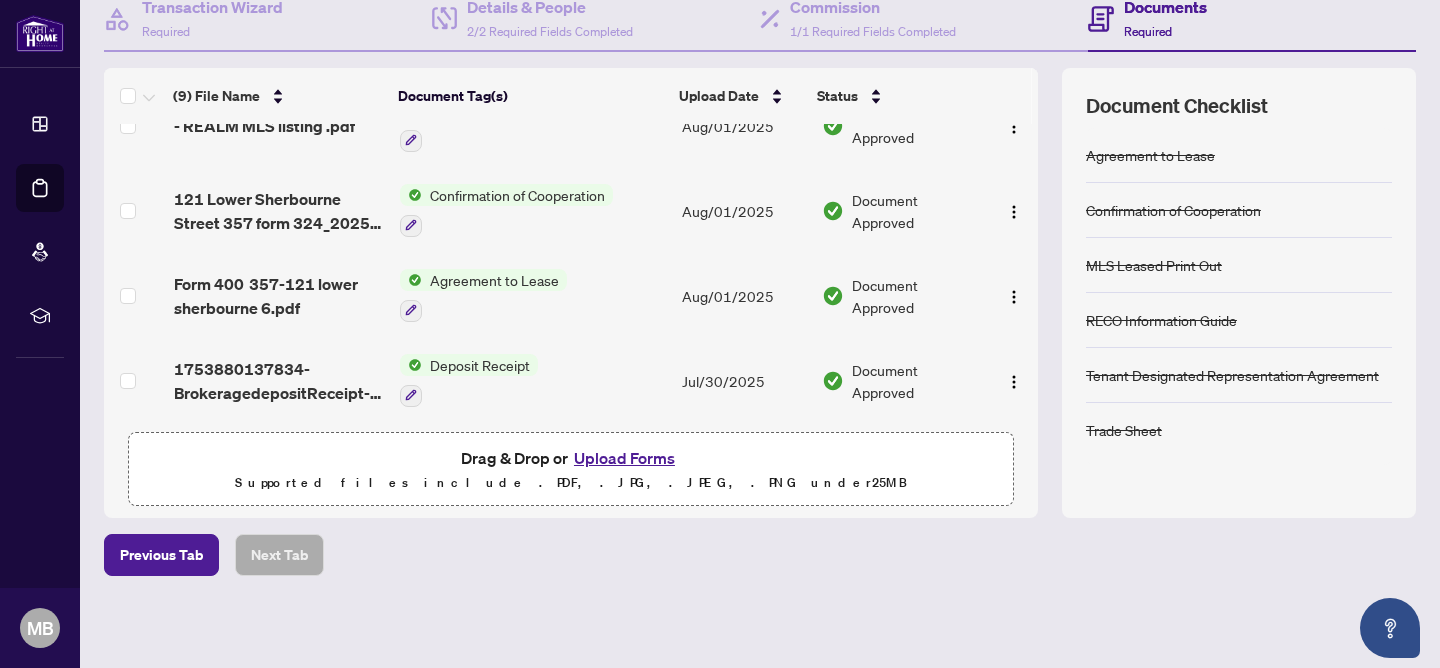scroll, scrollTop: 0, scrollLeft: 0, axis: both 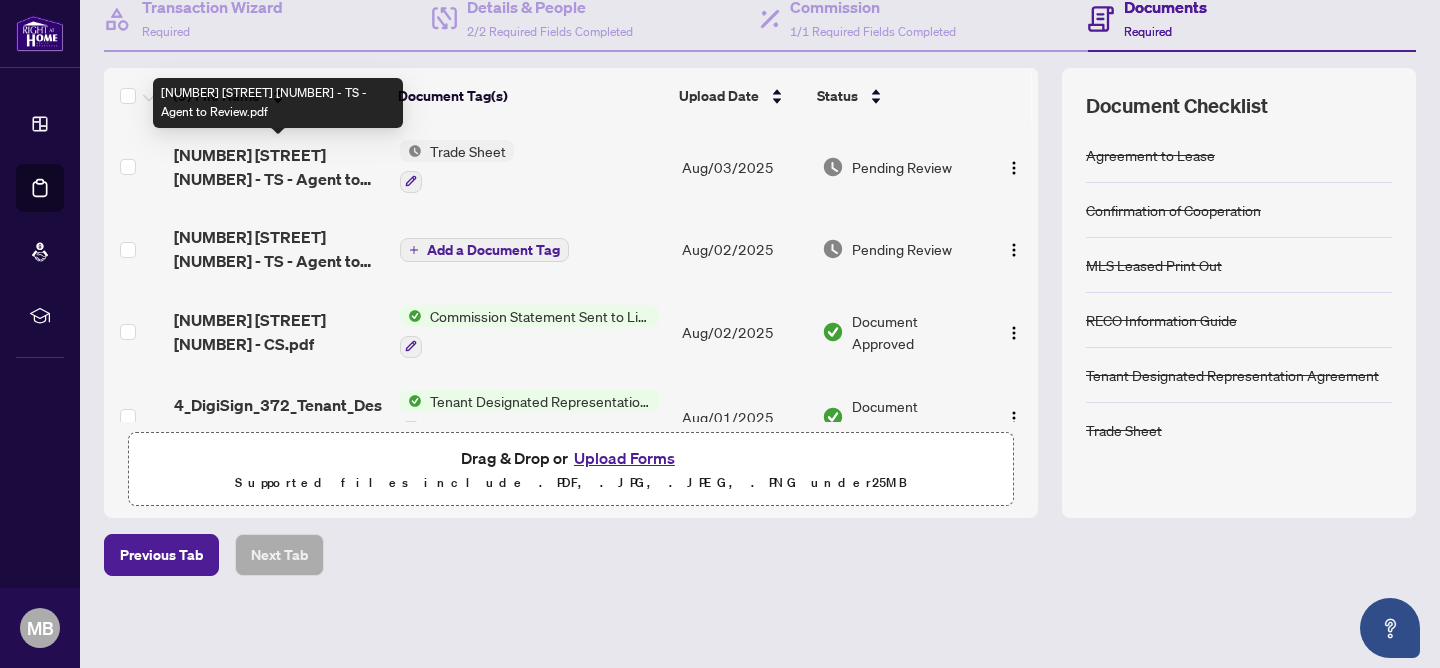 click on "[NUMBER] [STREET] [NUMBER] - TS - Agent to Review.pdf" at bounding box center [279, 167] 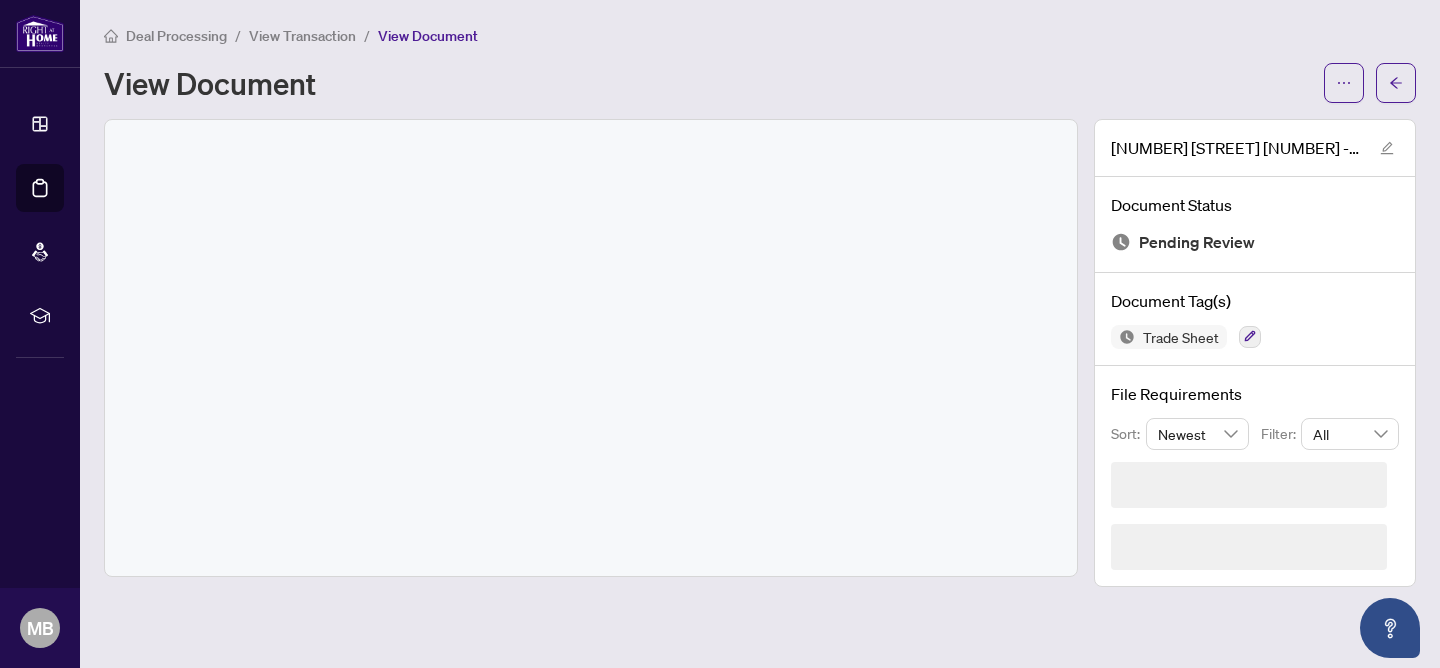 scroll, scrollTop: 0, scrollLeft: 0, axis: both 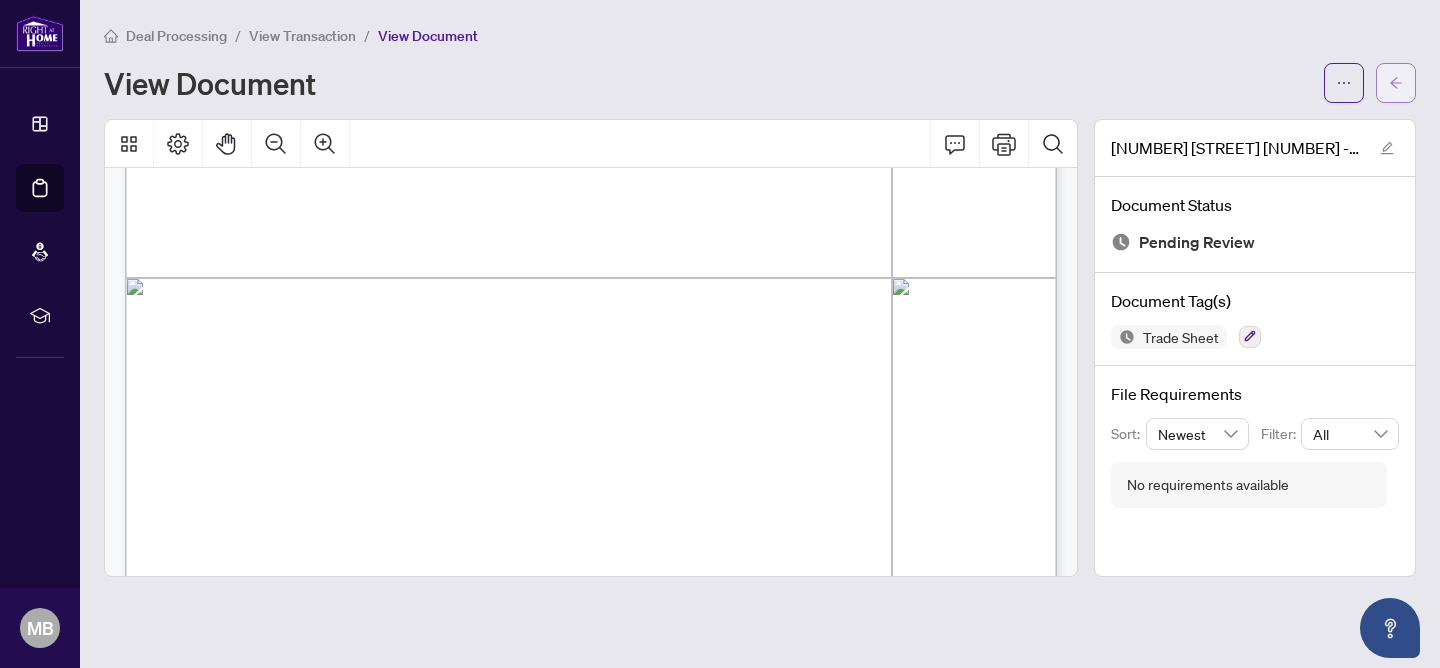 click 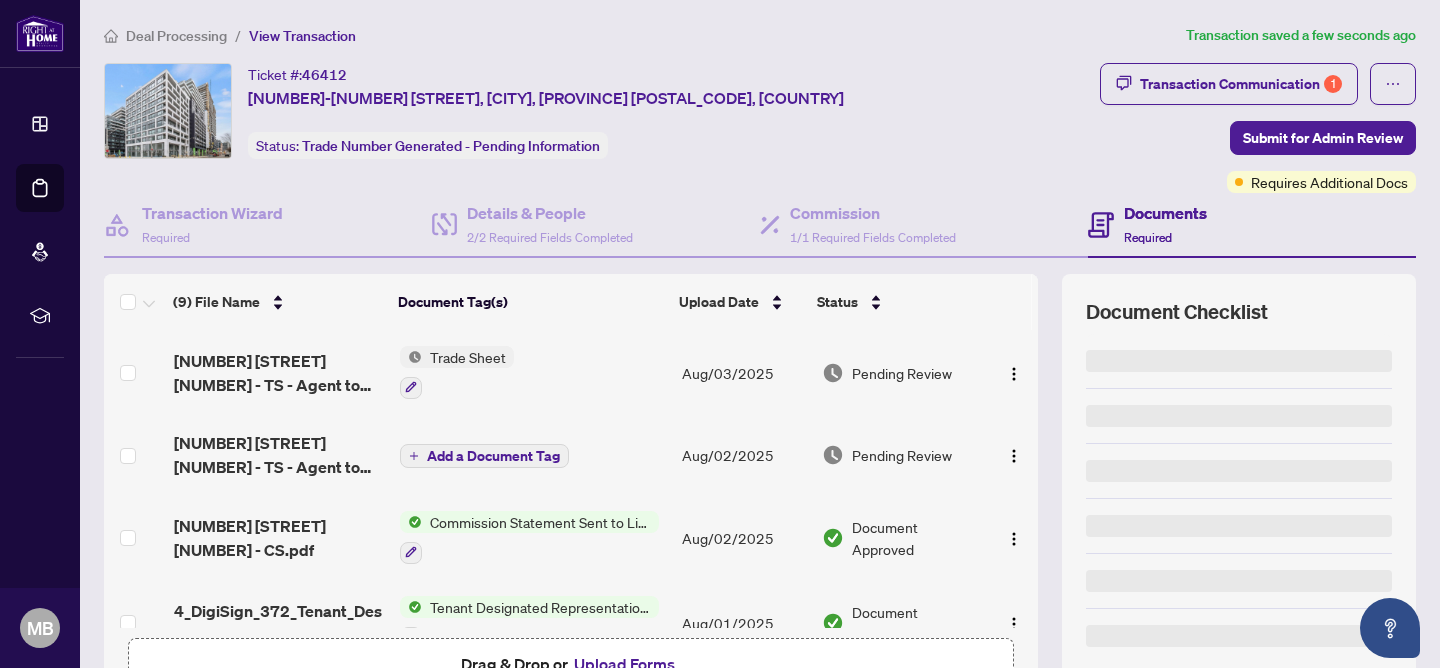 scroll, scrollTop: 206, scrollLeft: 0, axis: vertical 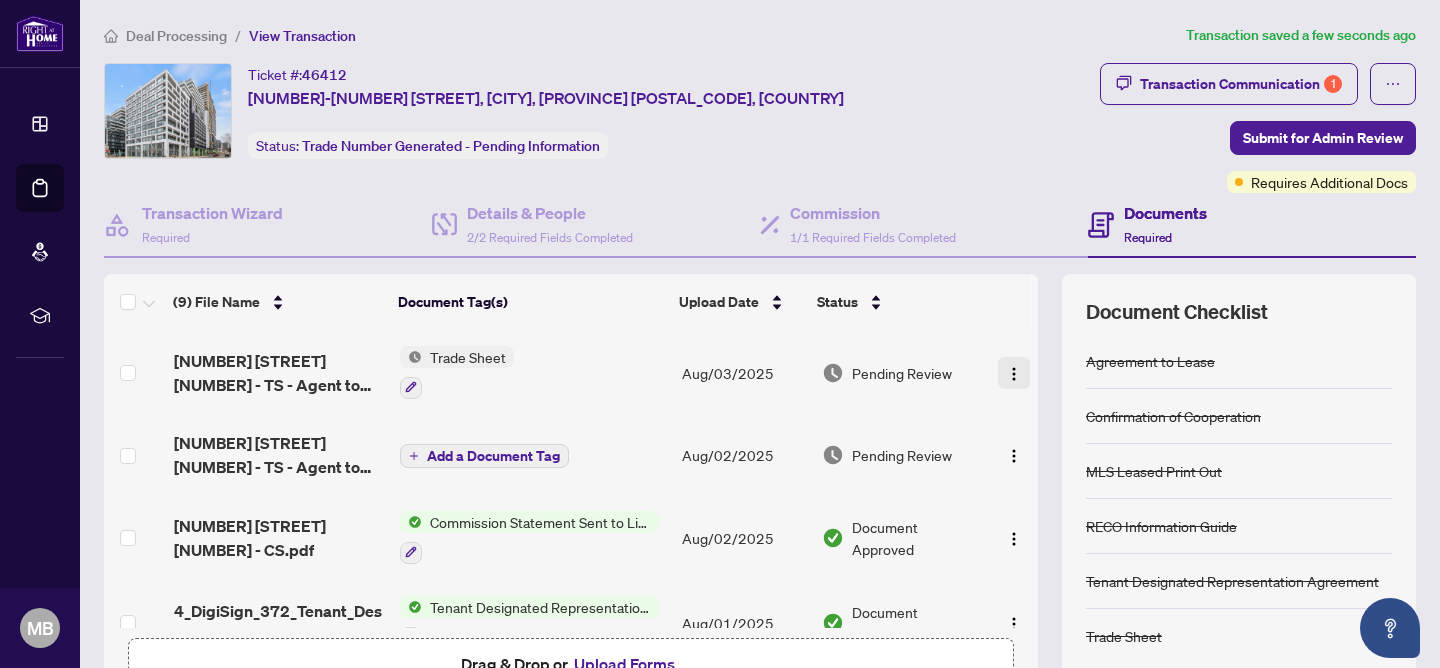 click at bounding box center (1014, 374) 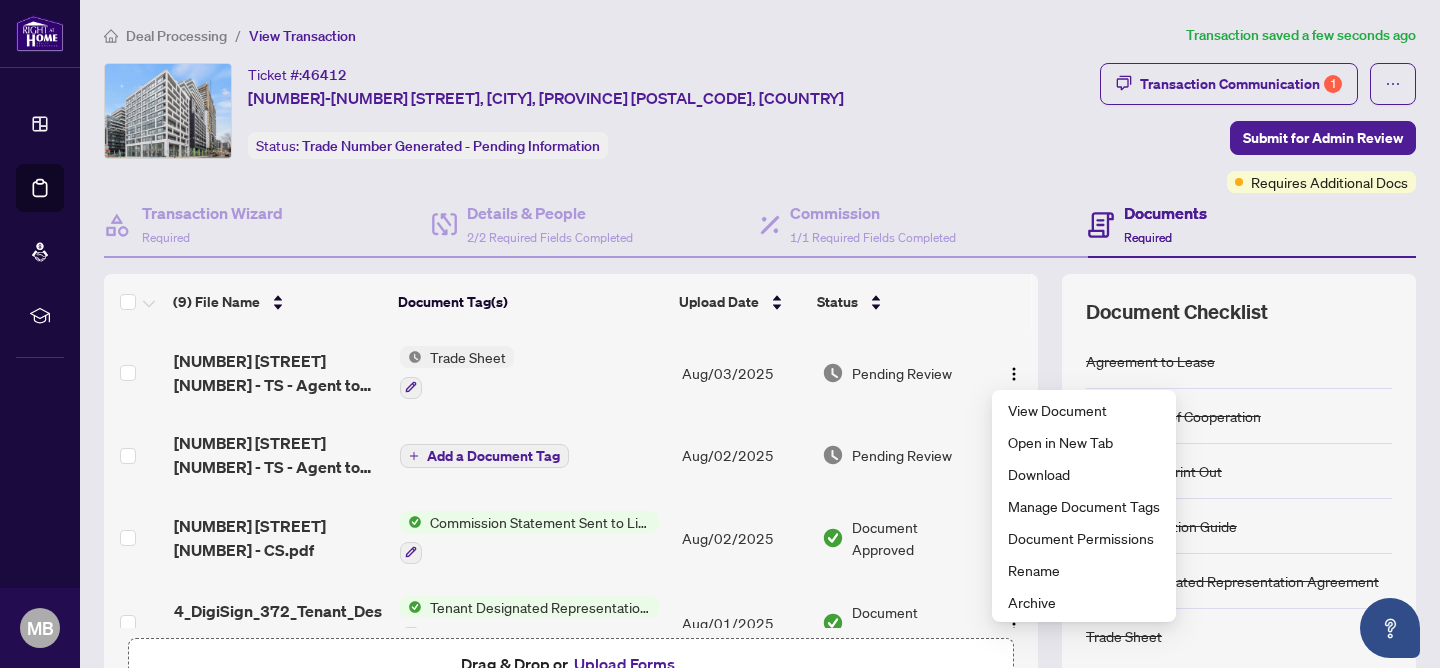 click on "Pending Review" at bounding box center (901, 455) 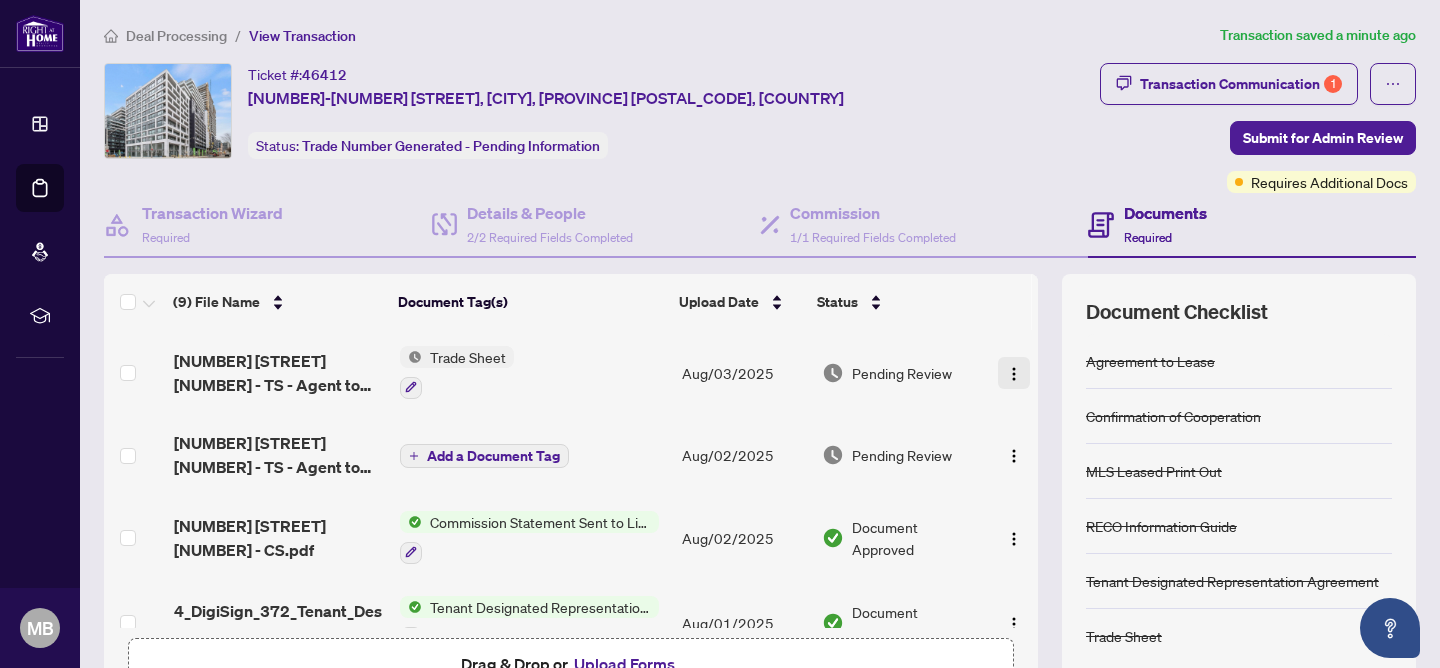 click at bounding box center (1014, 374) 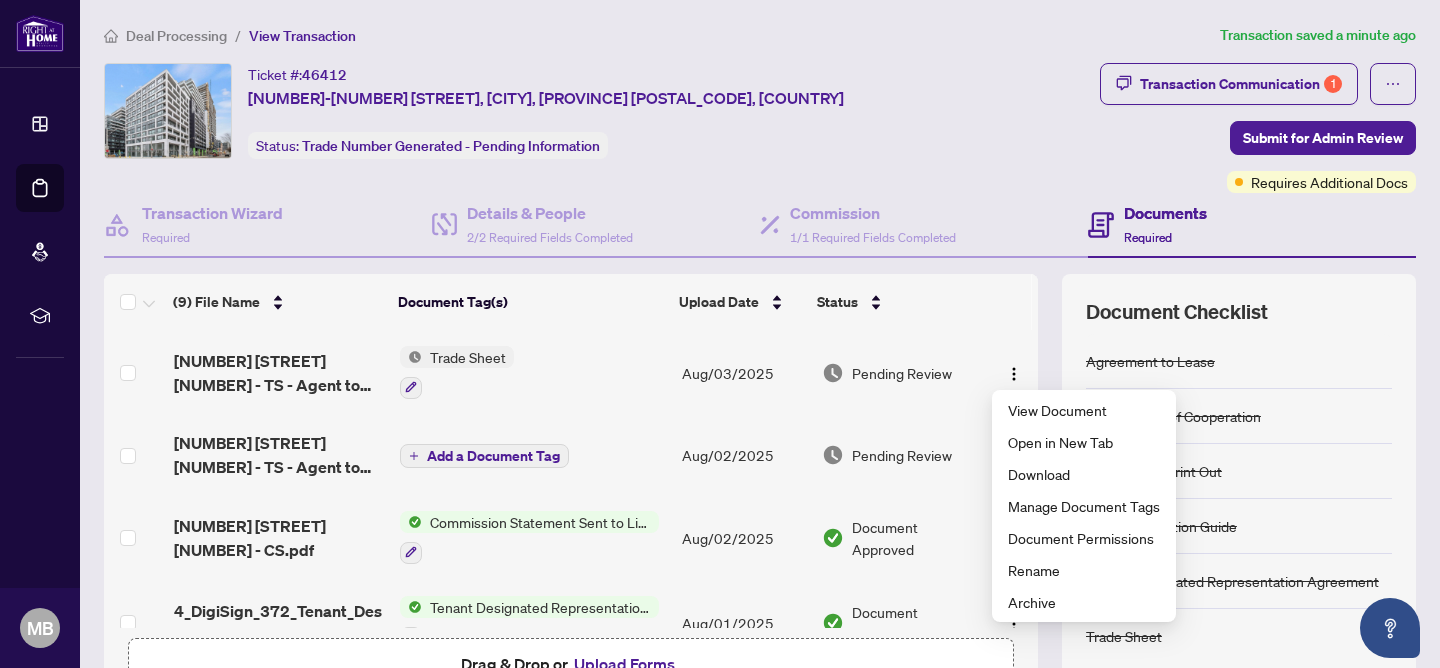 click on "Pending Review" at bounding box center (901, 455) 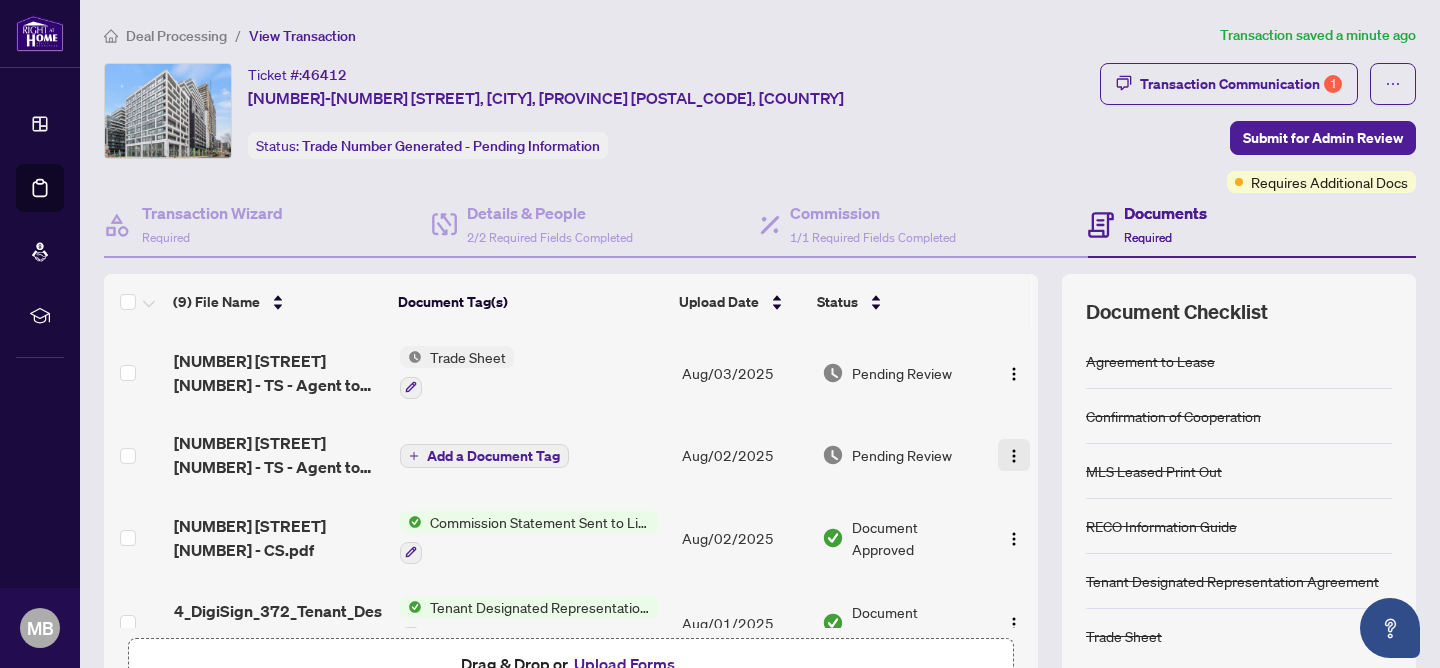 click at bounding box center (1014, 455) 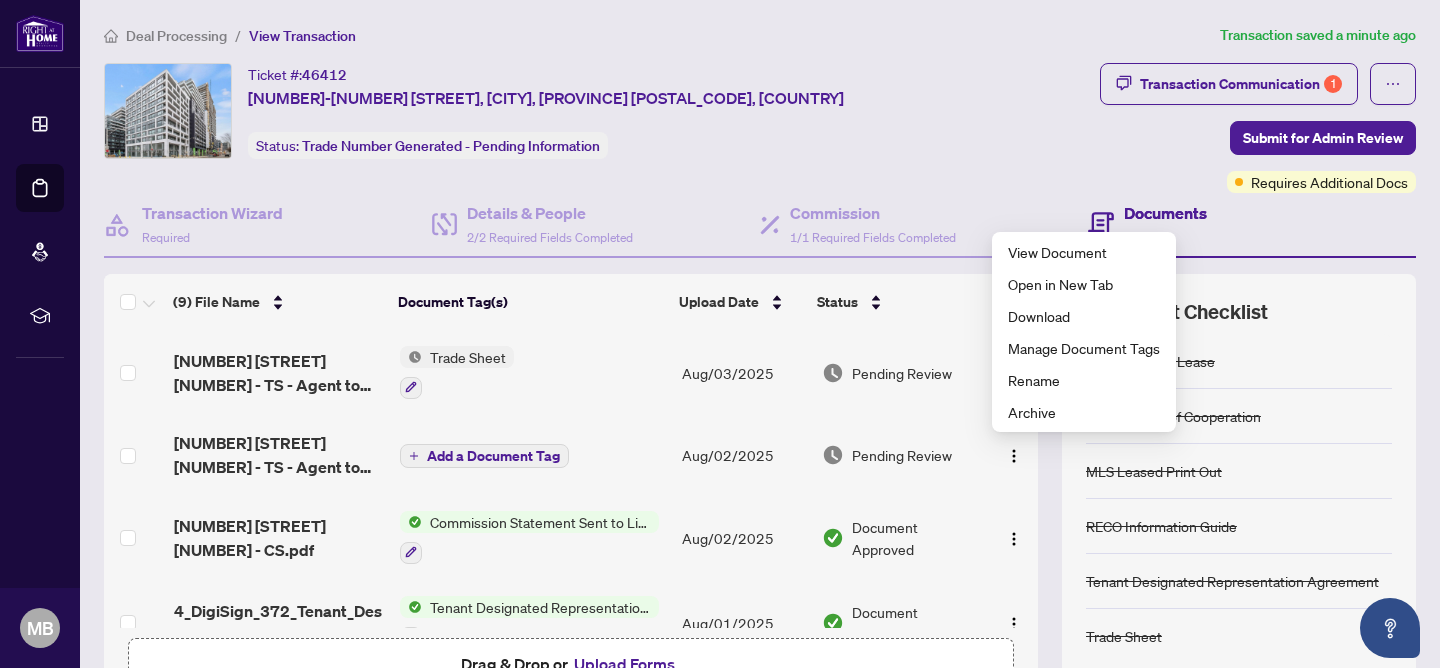 click on "Transaction Communication 1 Submit for Admin Review Requires Additional Docs" at bounding box center [1258, 128] 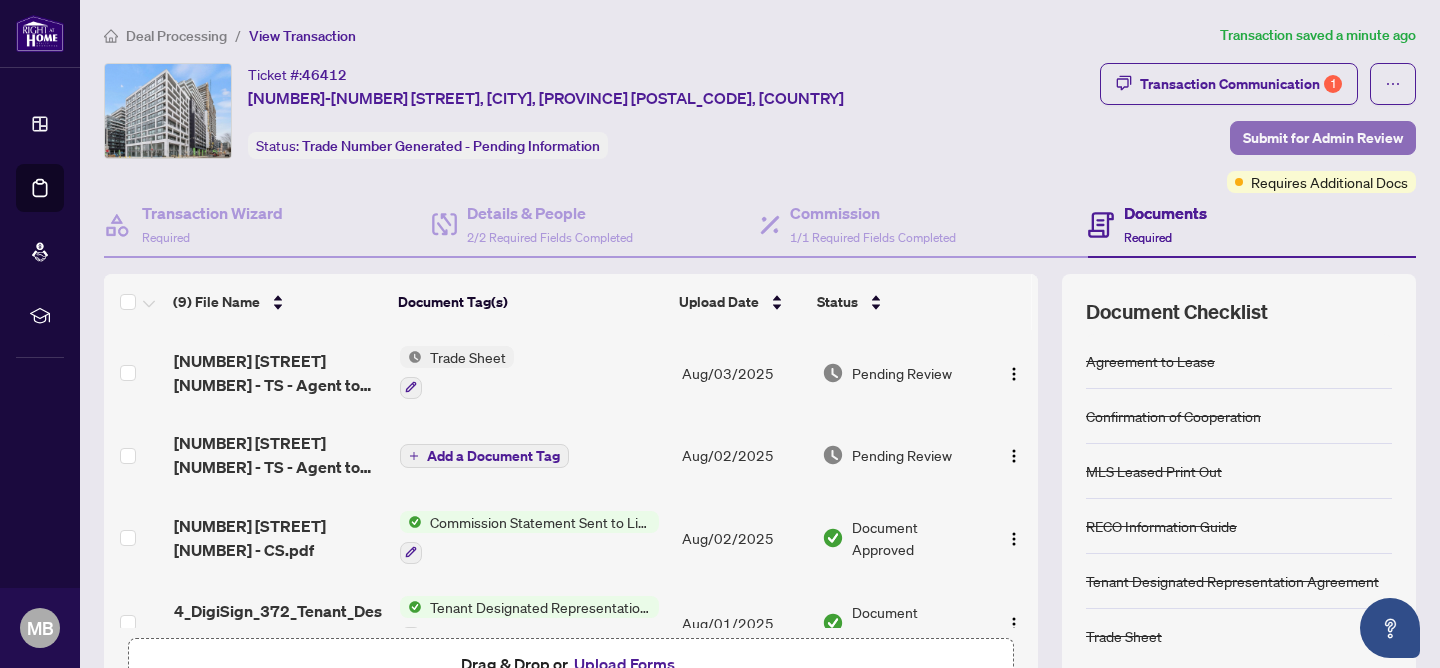 click on "Submit for Admin Review" at bounding box center [1323, 138] 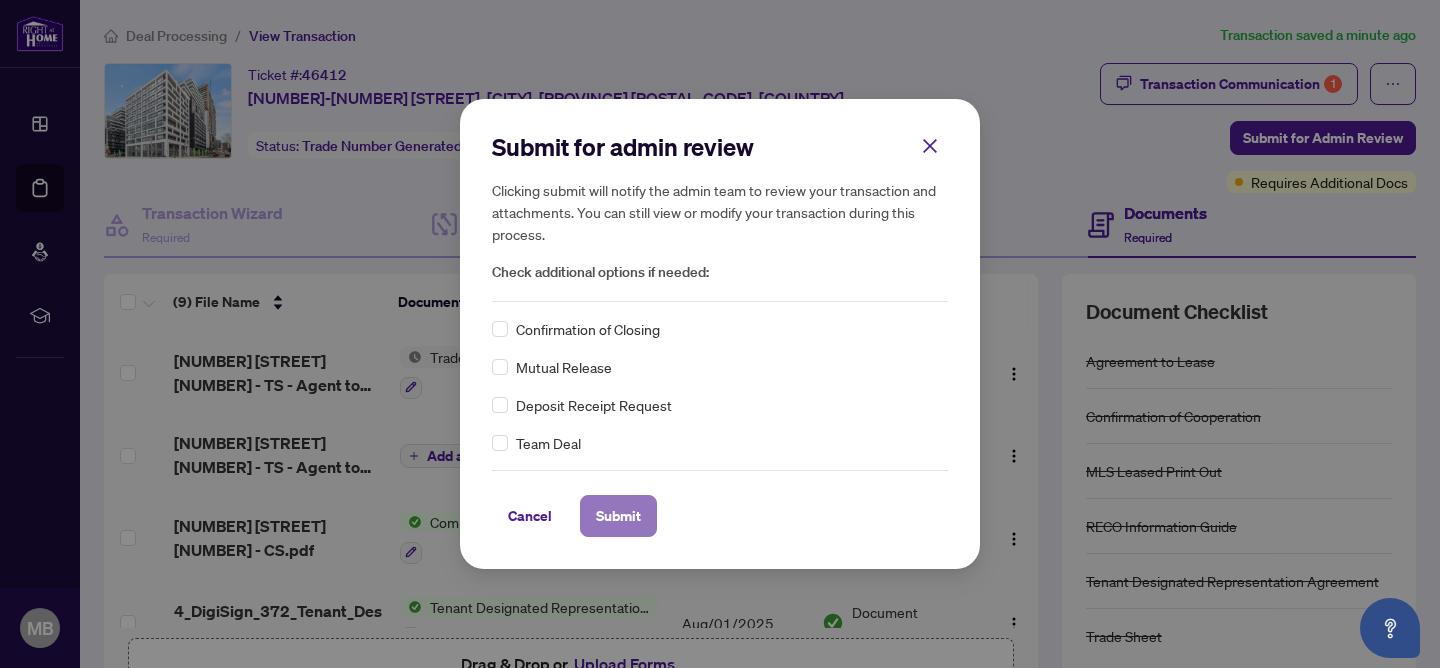 click on "Submit" at bounding box center (618, 516) 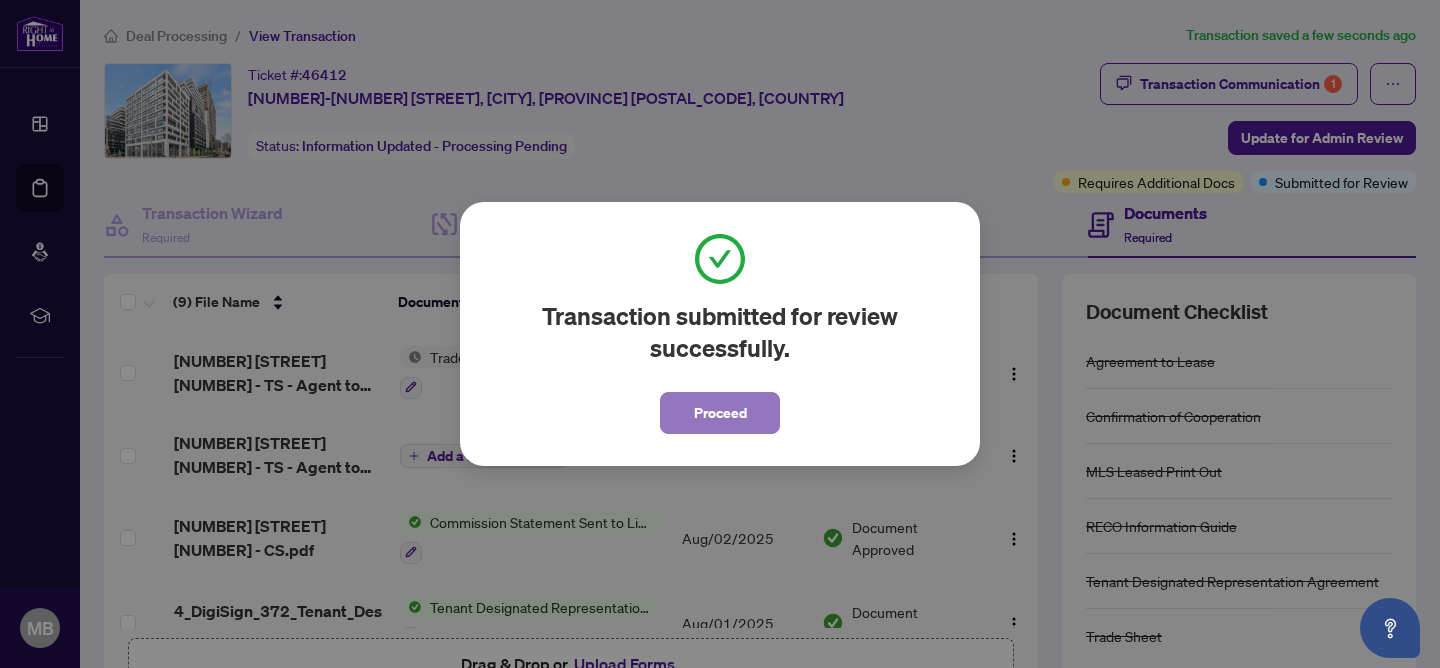 click on "Proceed" at bounding box center [720, 413] 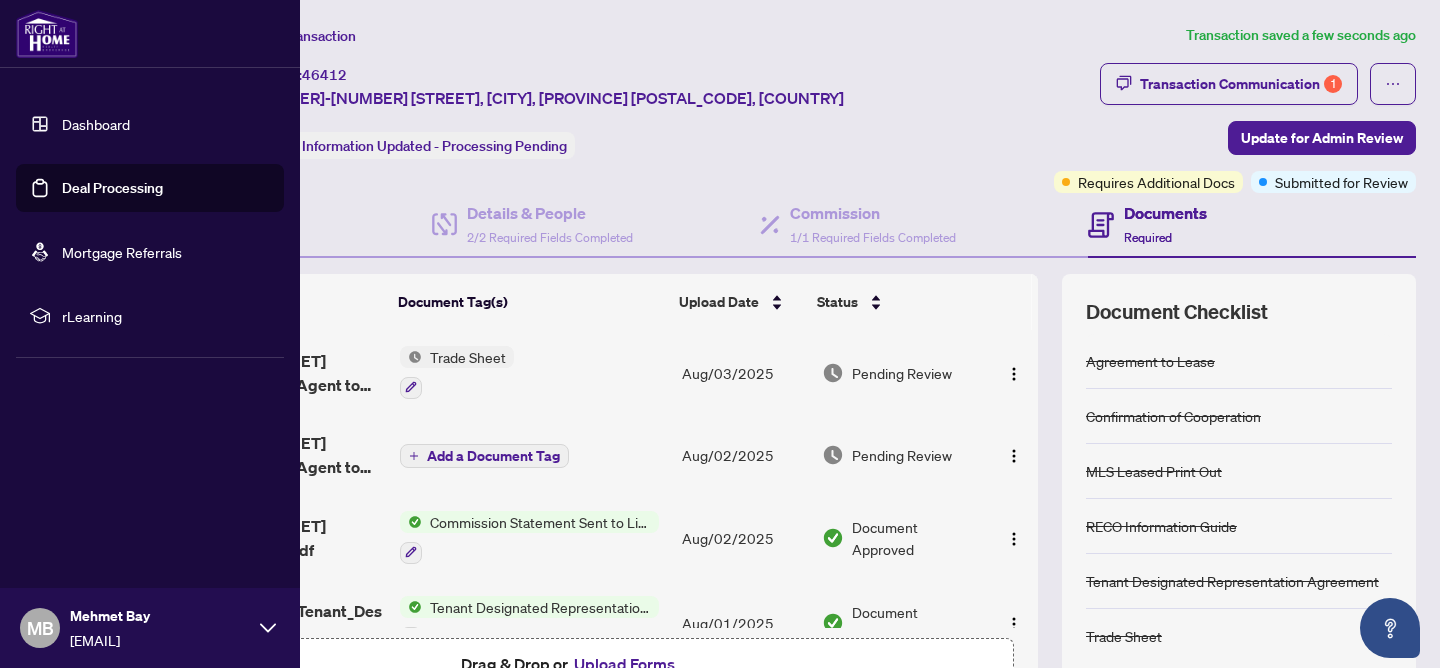 click on "Deal Processing" at bounding box center (112, 188) 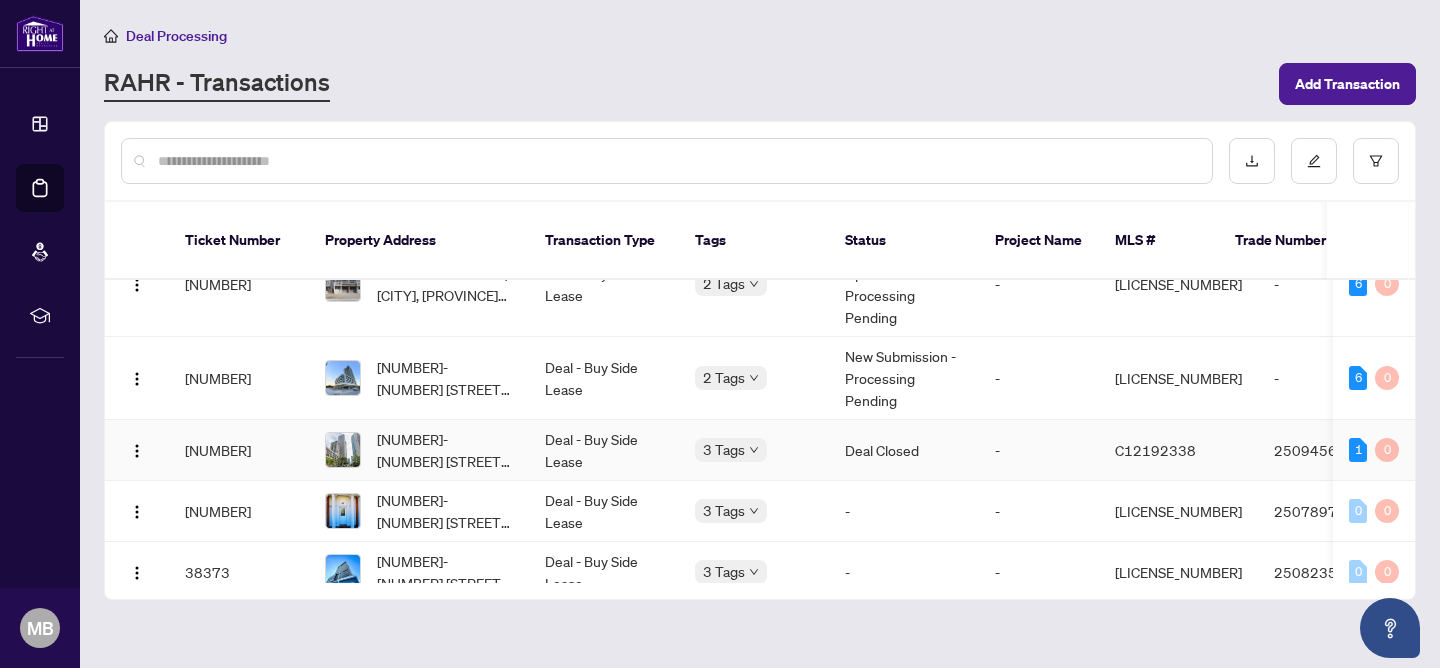 scroll, scrollTop: 289, scrollLeft: 0, axis: vertical 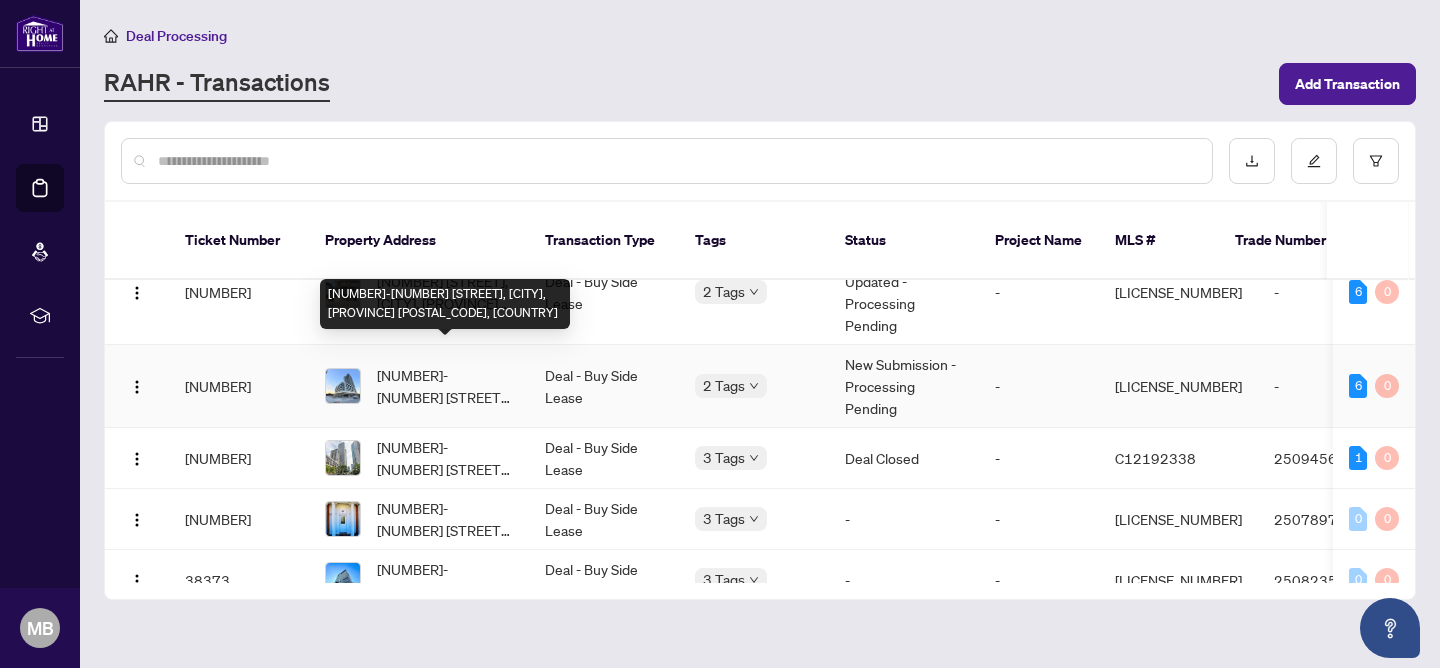 click on "[NUMBER]-[NUMBER] [STREET], [CITY], [PROVINCE] [POSTAL_CODE], [COUNTRY]" at bounding box center (445, 386) 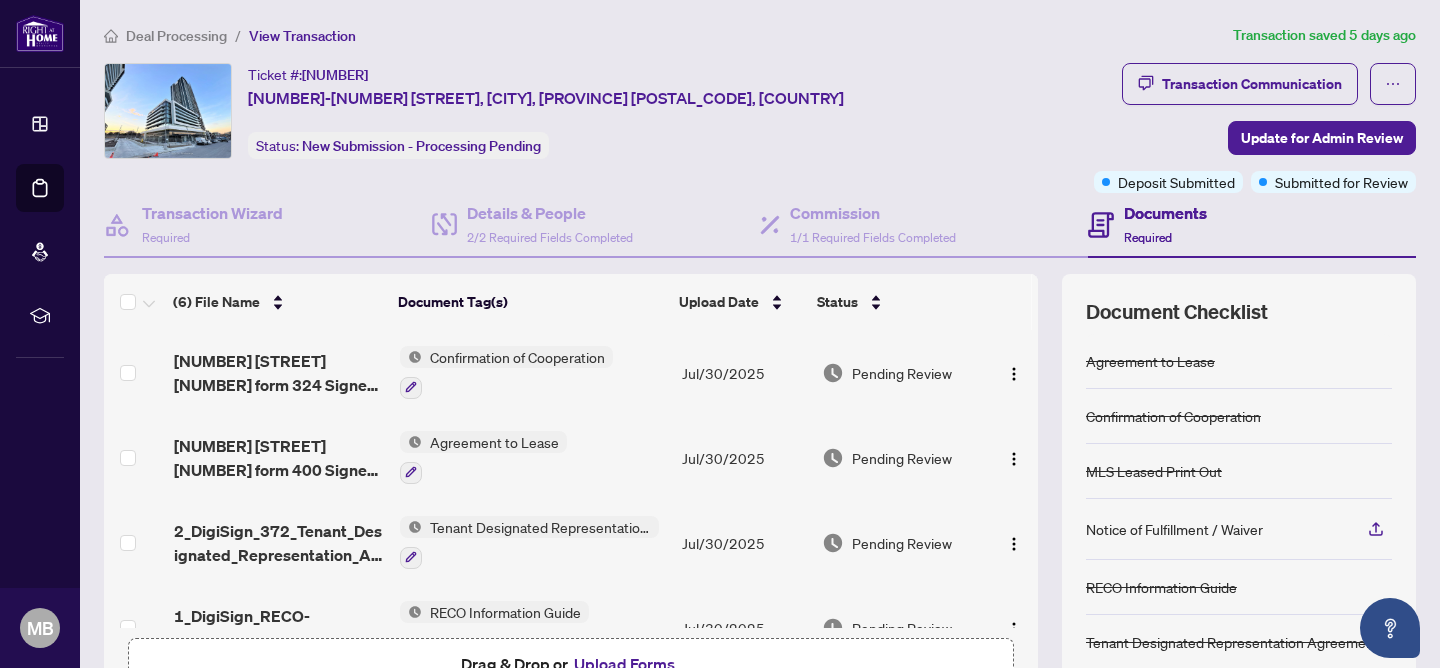 scroll, scrollTop: 209, scrollLeft: 0, axis: vertical 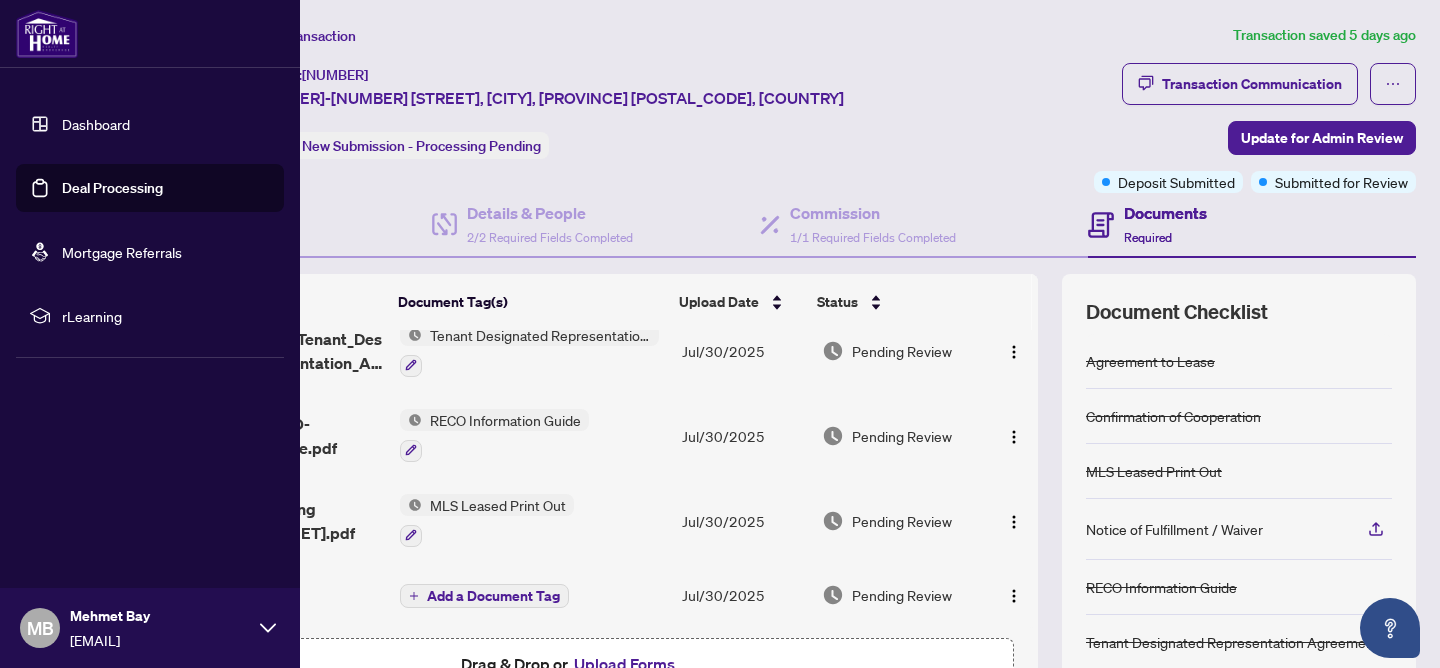 click on "Dashboard" at bounding box center [96, 124] 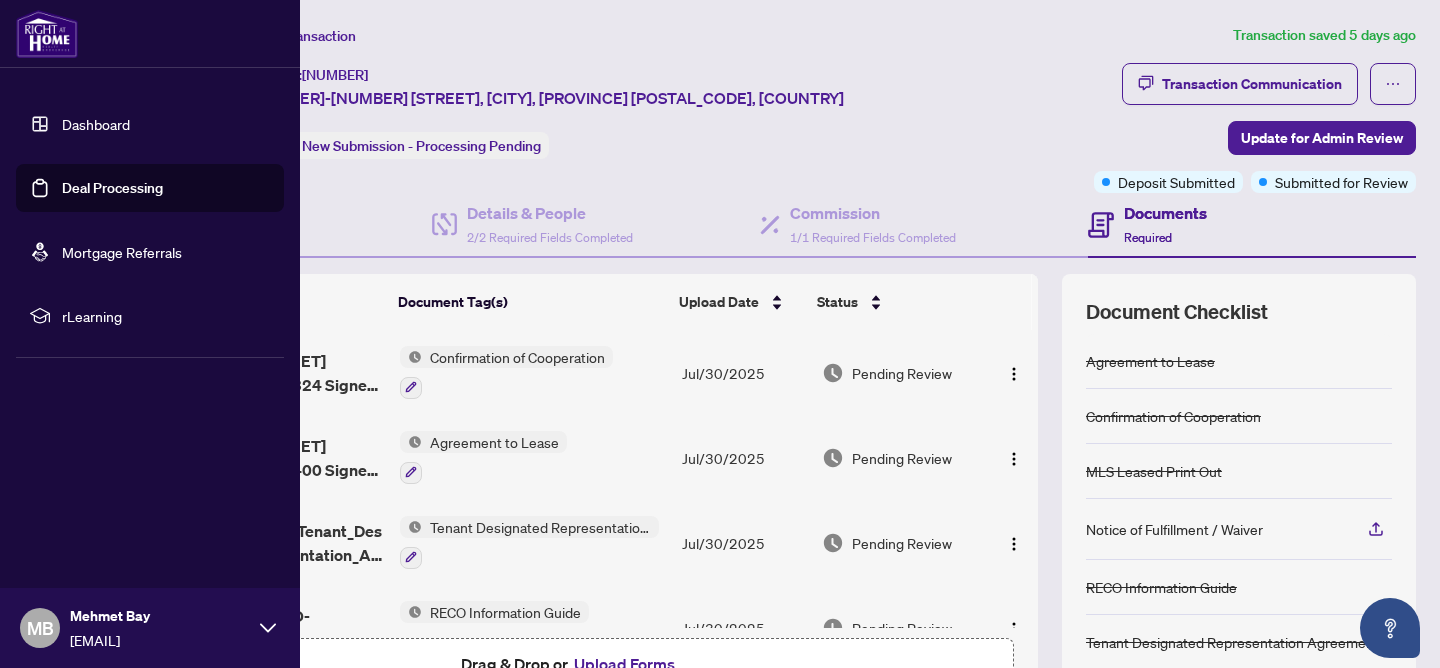 click on "Dashboard" at bounding box center [96, 124] 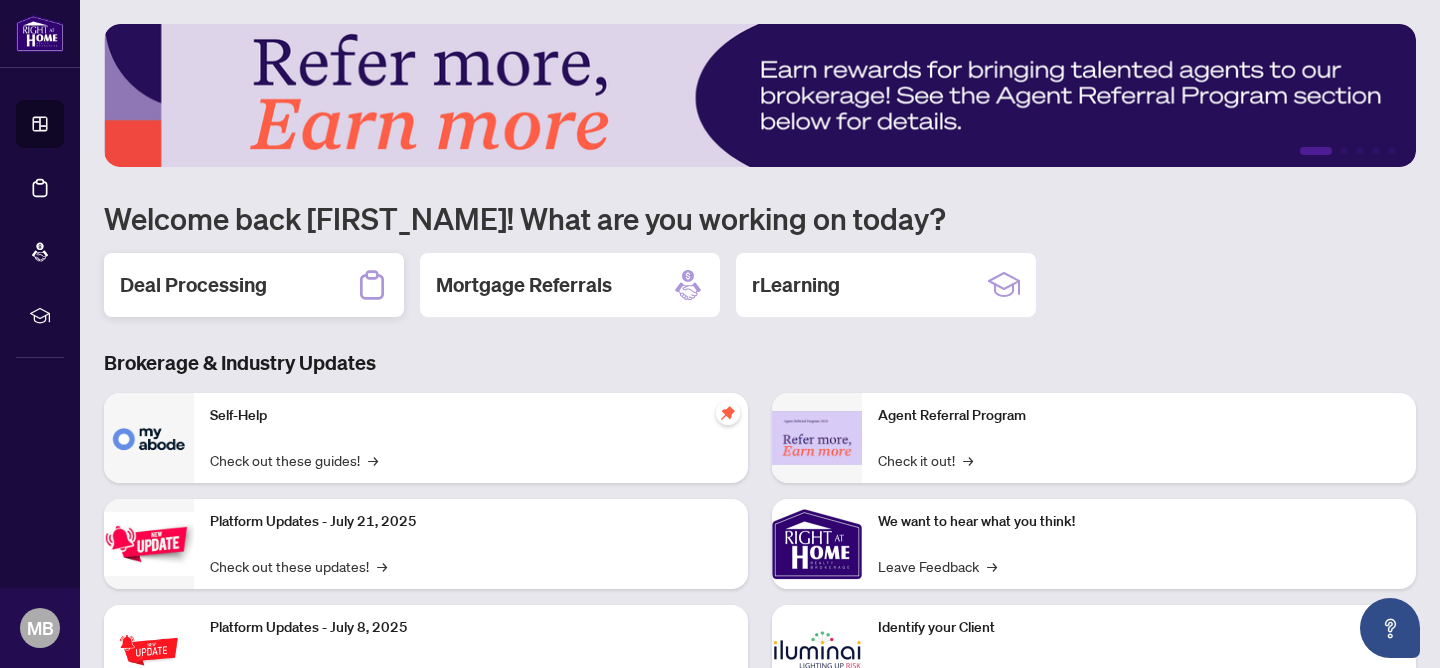 click on "Deal Processing" at bounding box center [193, 285] 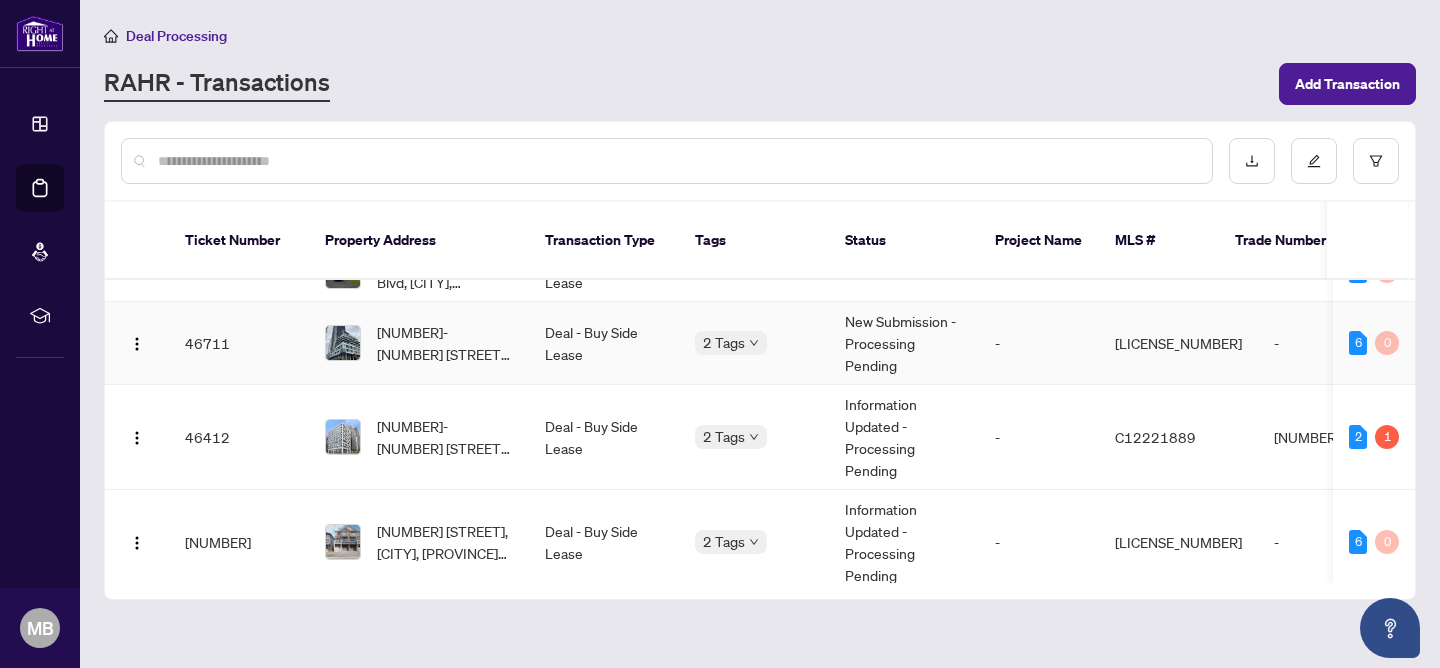 scroll, scrollTop: 0, scrollLeft: 0, axis: both 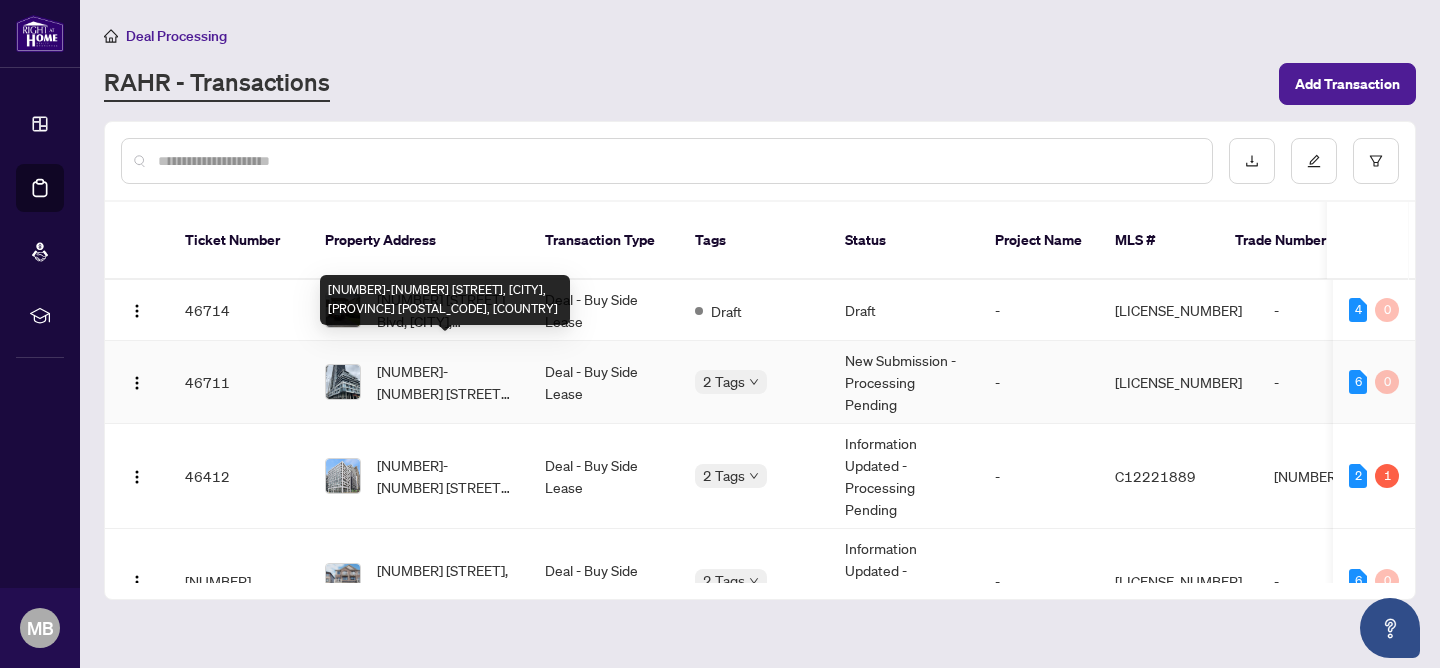 click on "[NUMBER]-[NUMBER] [STREET], [CITY], [PROVINCE] [POSTAL_CODE], [COUNTRY]" at bounding box center (445, 382) 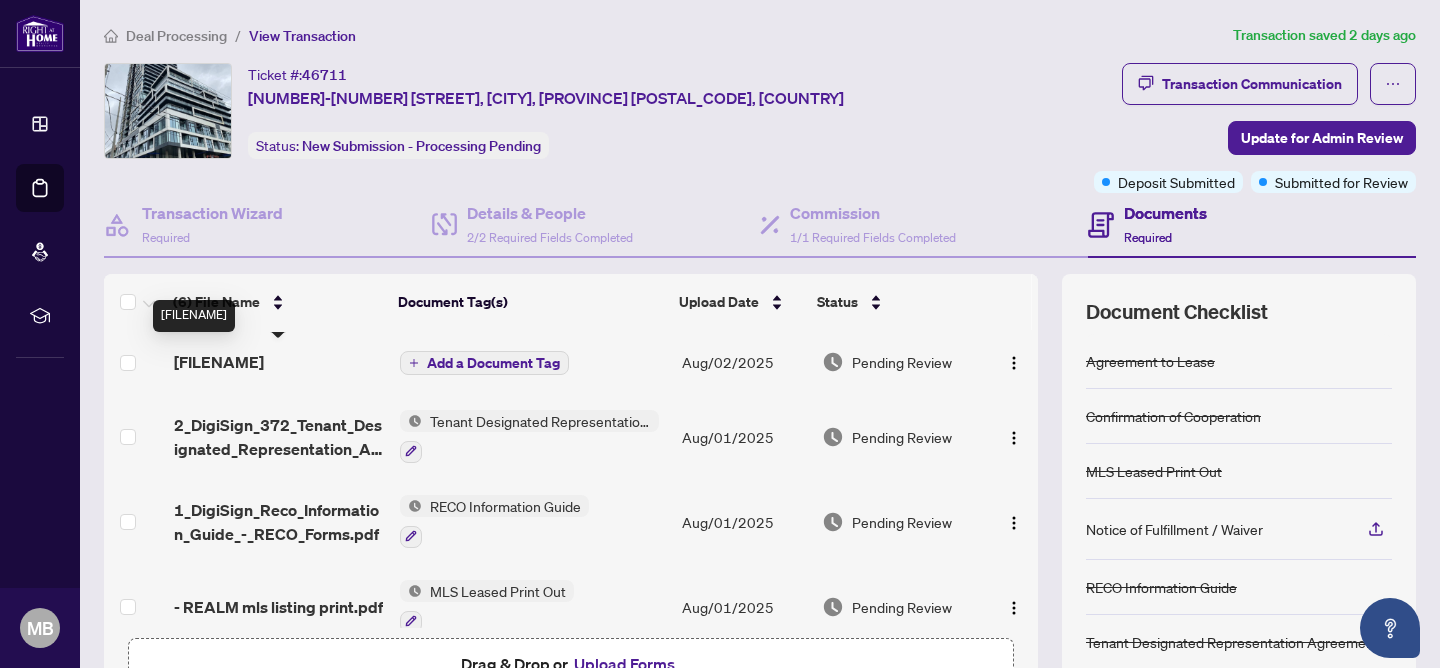 click on "[FILENAME]" at bounding box center [219, 362] 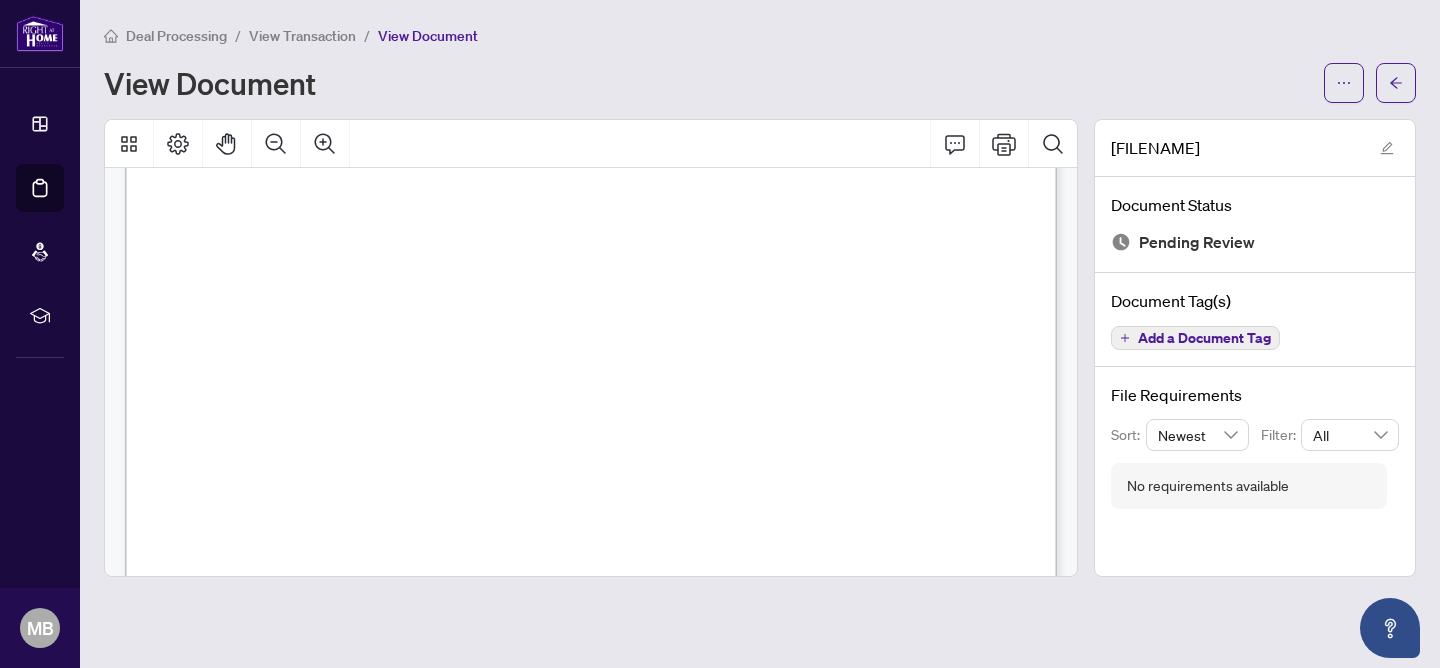 scroll, scrollTop: 0, scrollLeft: 0, axis: both 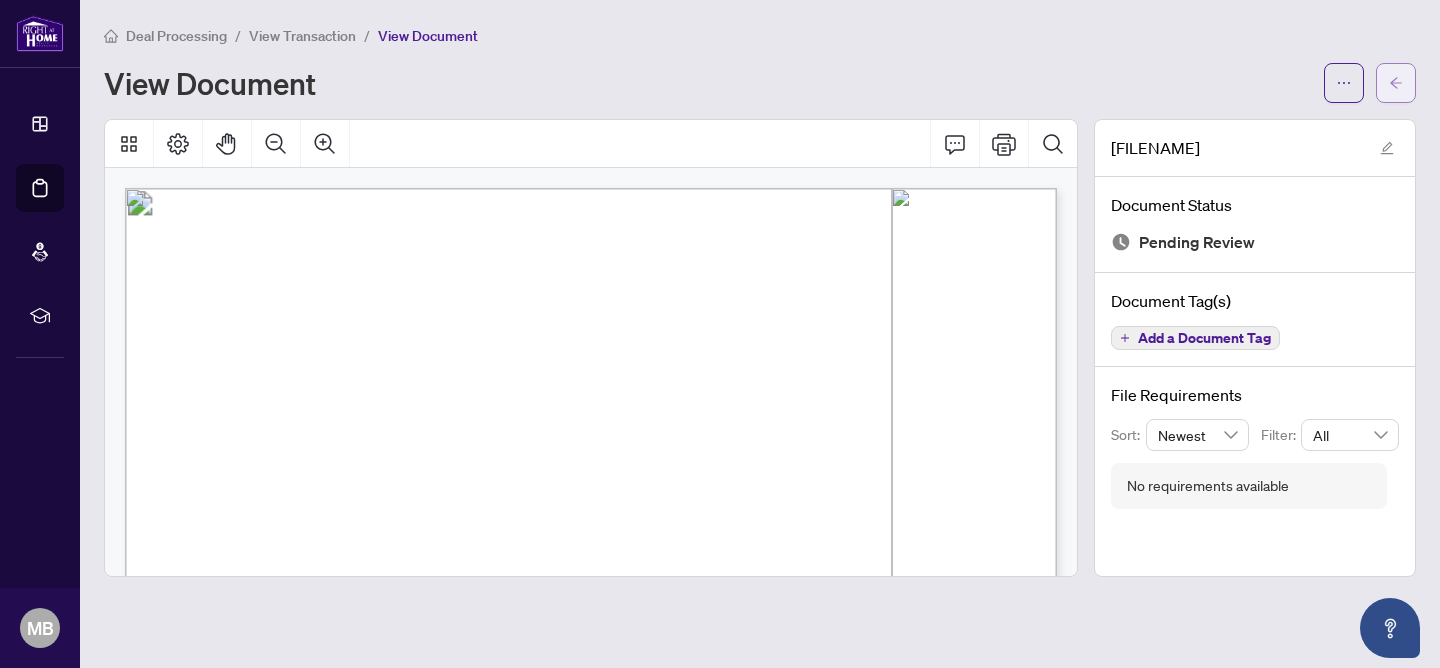 click at bounding box center [1396, 83] 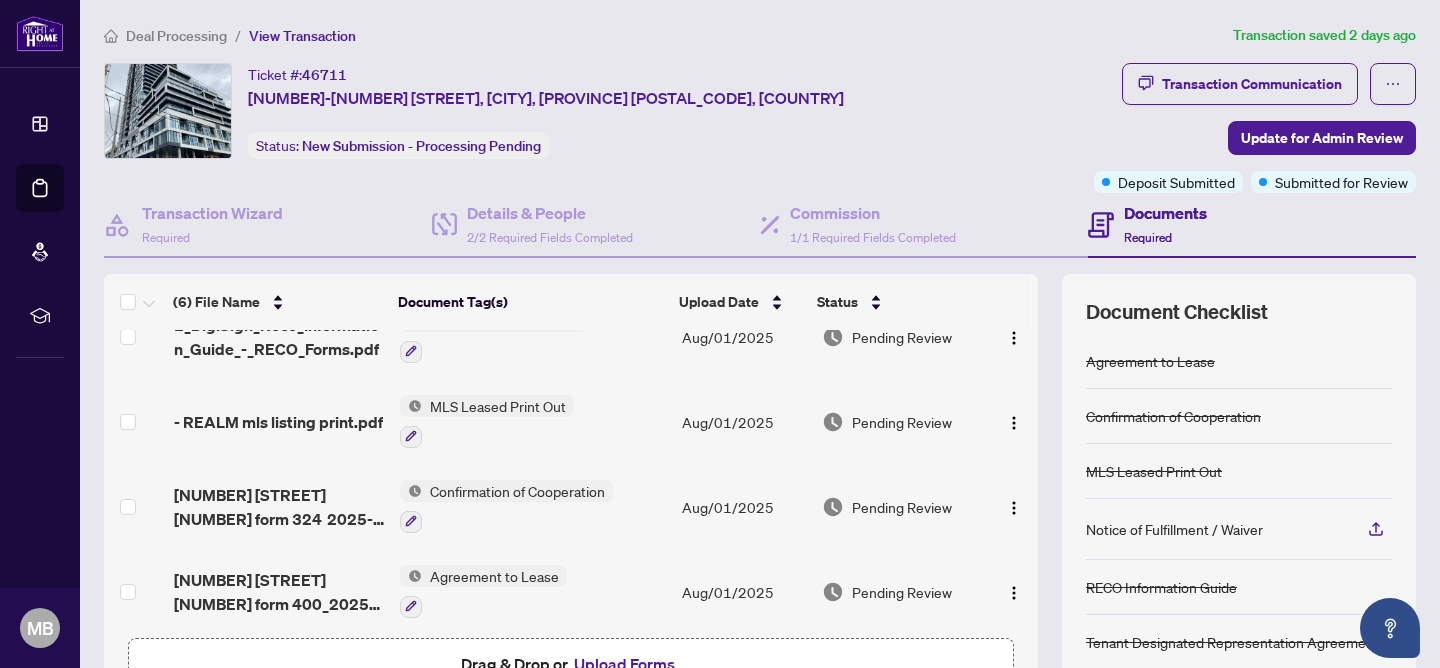 scroll, scrollTop: 209, scrollLeft: 0, axis: vertical 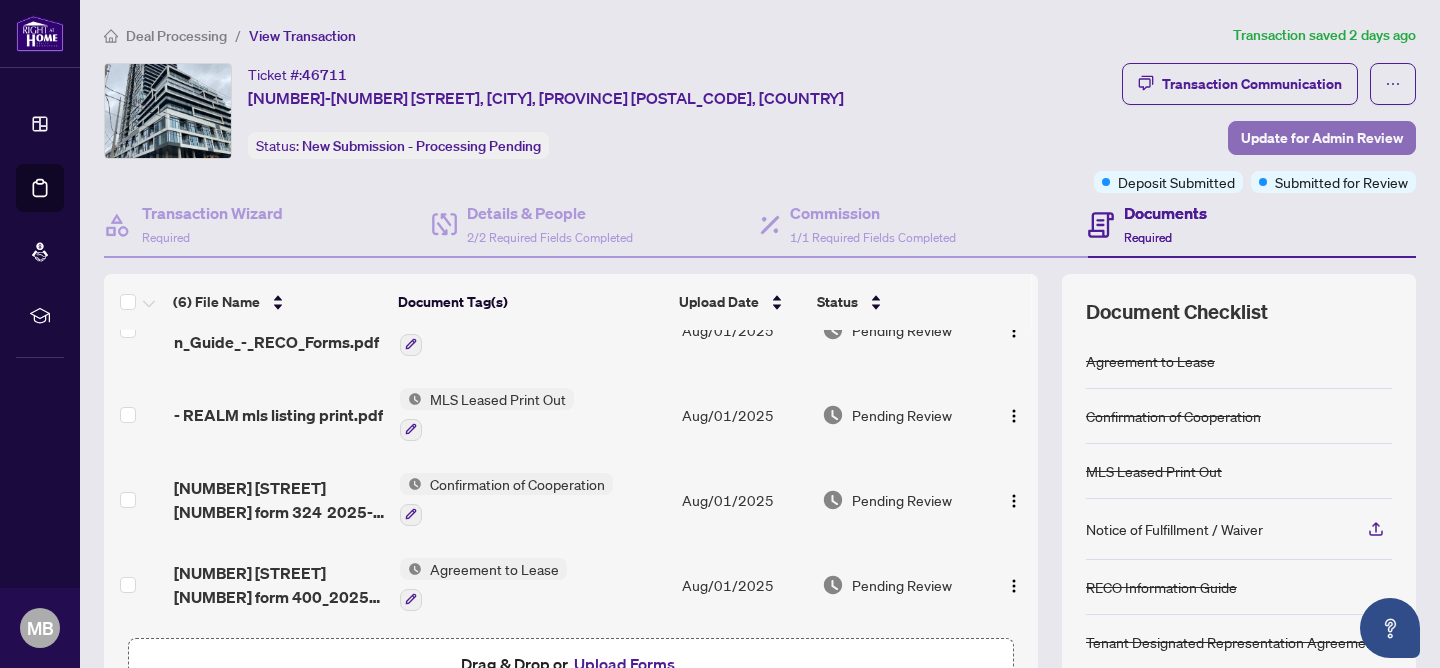 click on "Update for Admin Review" at bounding box center (1322, 138) 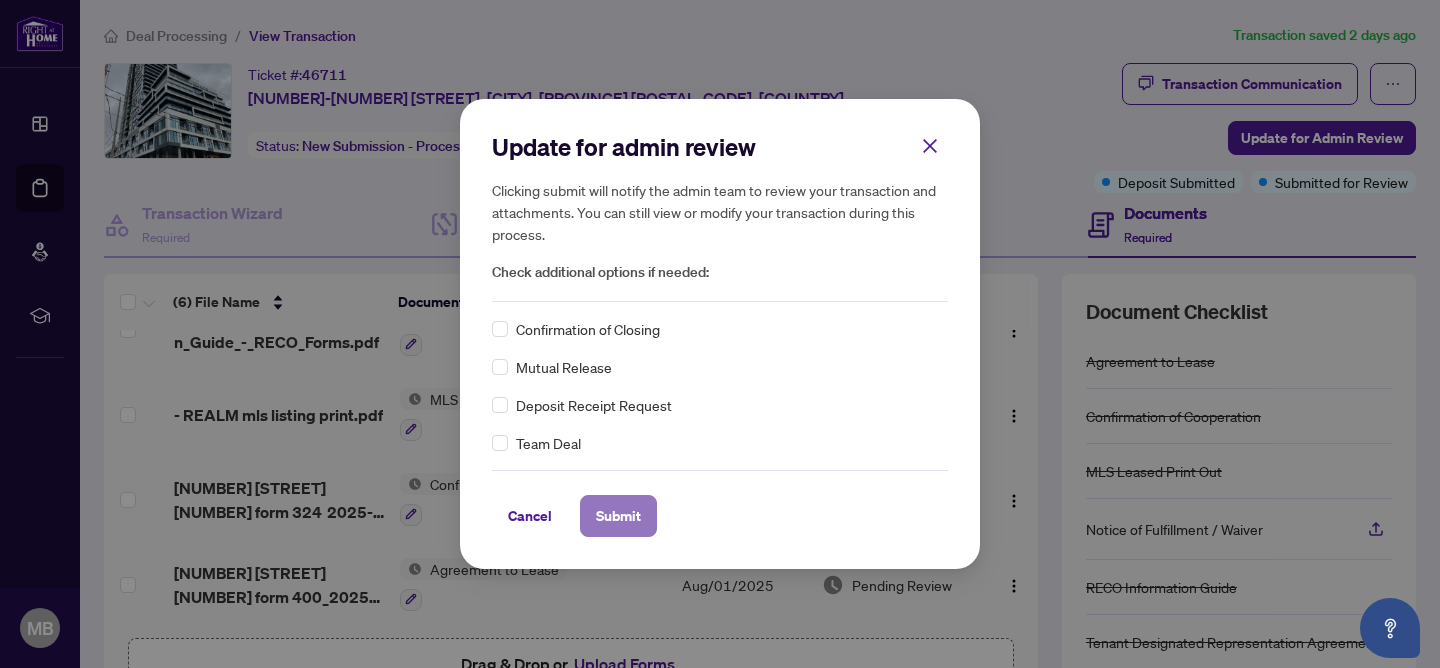 click on "Submit" at bounding box center [618, 516] 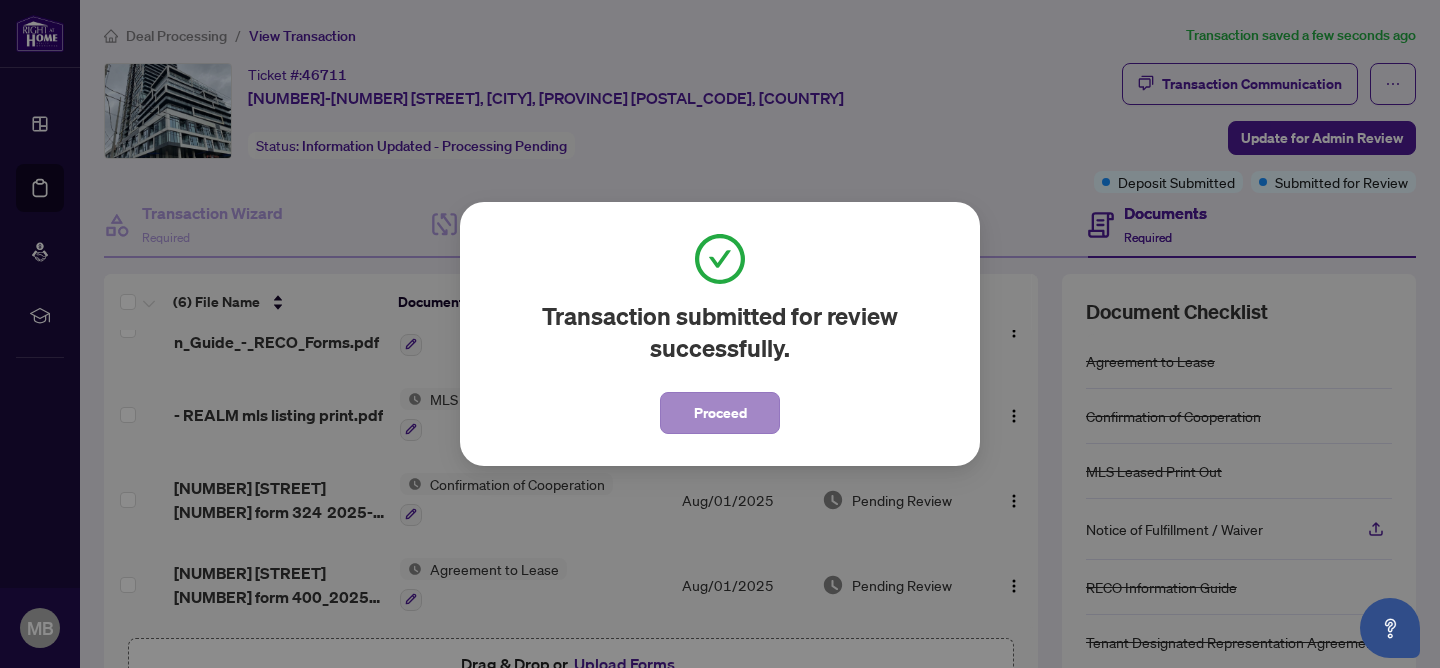 click on "Proceed" at bounding box center [720, 413] 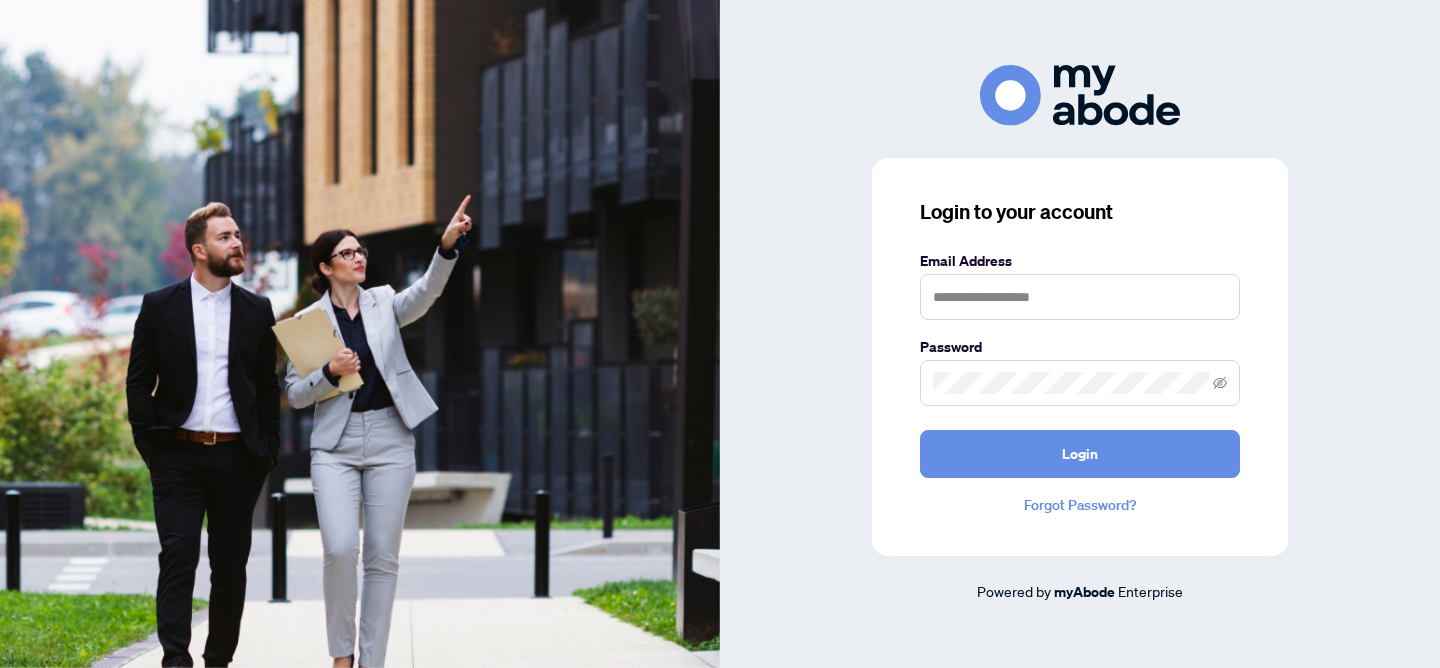 scroll, scrollTop: 0, scrollLeft: 0, axis: both 